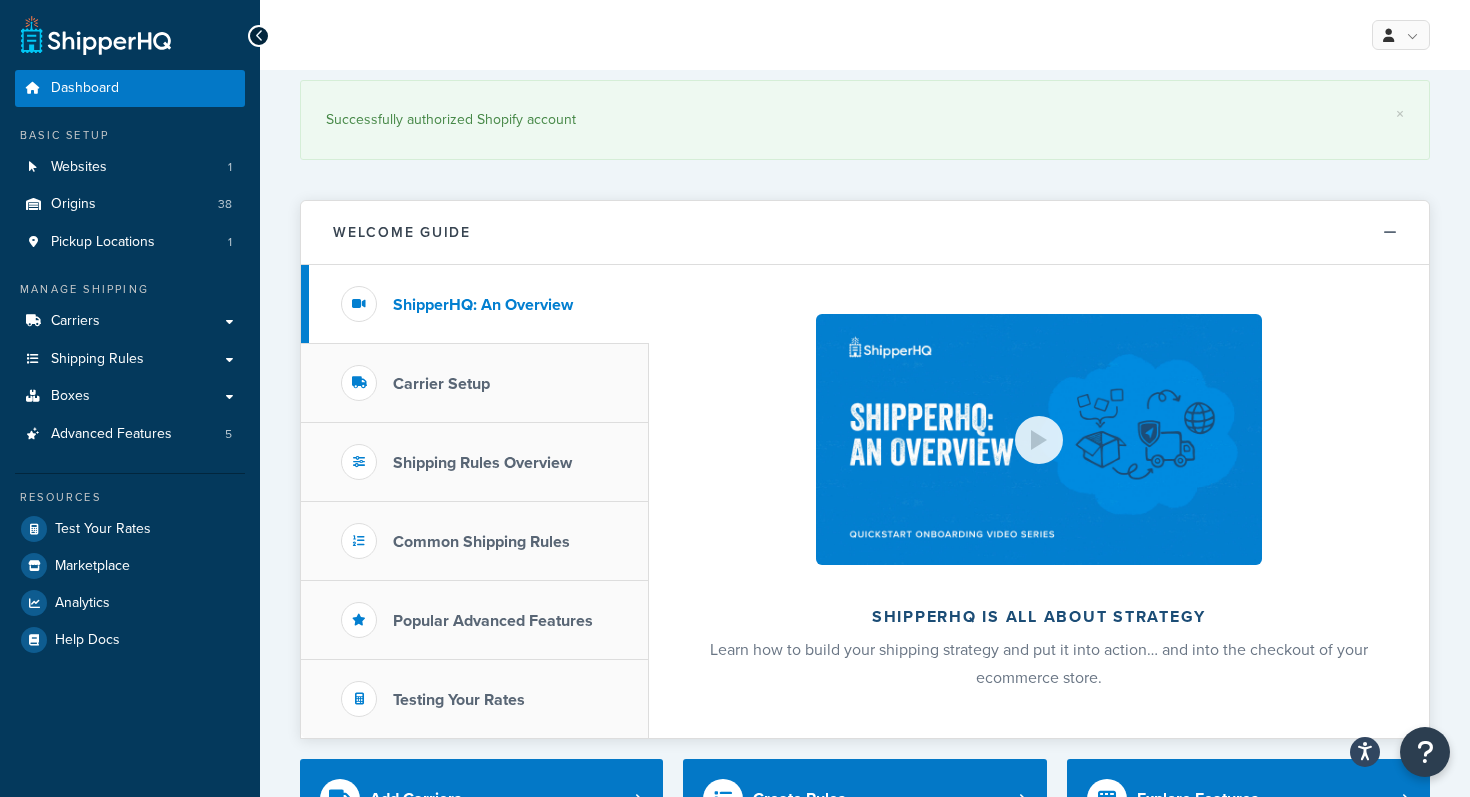scroll, scrollTop: 0, scrollLeft: 0, axis: both 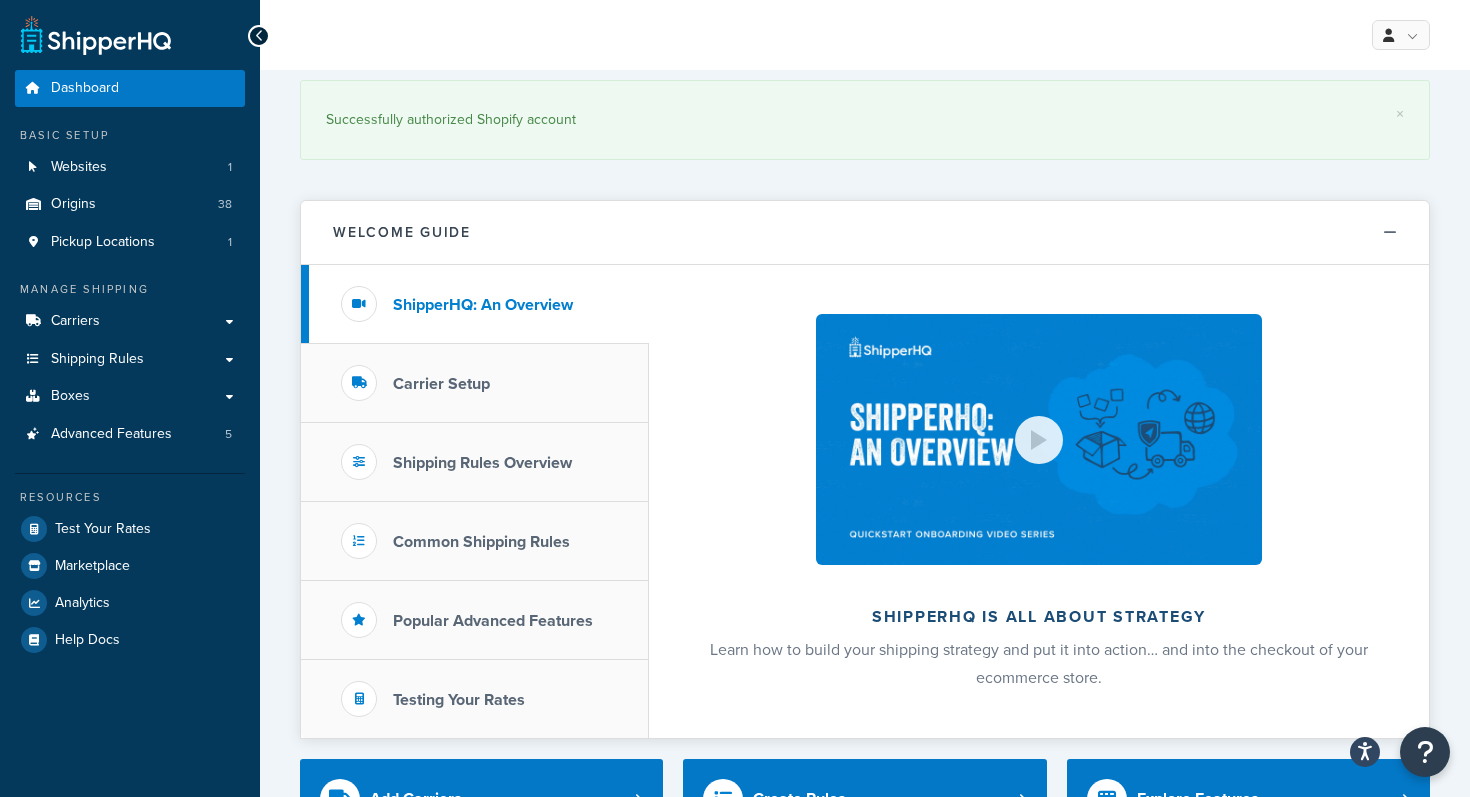 click on "× Successfully authorized Shopify account Welcome Guide ShipperHQ: An Overview Carrier Setup Shipping Rules Overview Common Shipping Rules Popular Advanced Features Testing Your Rates ShipperHQ is all about strategy Learn how to build your shipping strategy and put it into action… and into the checkout of your ecommerce store. Add Carriers Create Rules Explore Features Did you know? 60.7% of customers are more likely to purchase if they see delivery times in the cart Clean Eatz Kitchen  enhanced their customer experience with Delivery Date and Time — cutting both customer service tickets and cart abandonment in half. Activate Delivery Date & Time Test your rates Our rate calculator shows you exactly what your customers see Test your configuration and get in-depth detail on how your rates are being calculated. Test Your Rates we want to hear from you Tell us about your experience with ShipperHQ Help other merchants learn more about our app by reviewing us in the Shopify App Store. Leave a review Your Plan" at bounding box center [865, 1307] 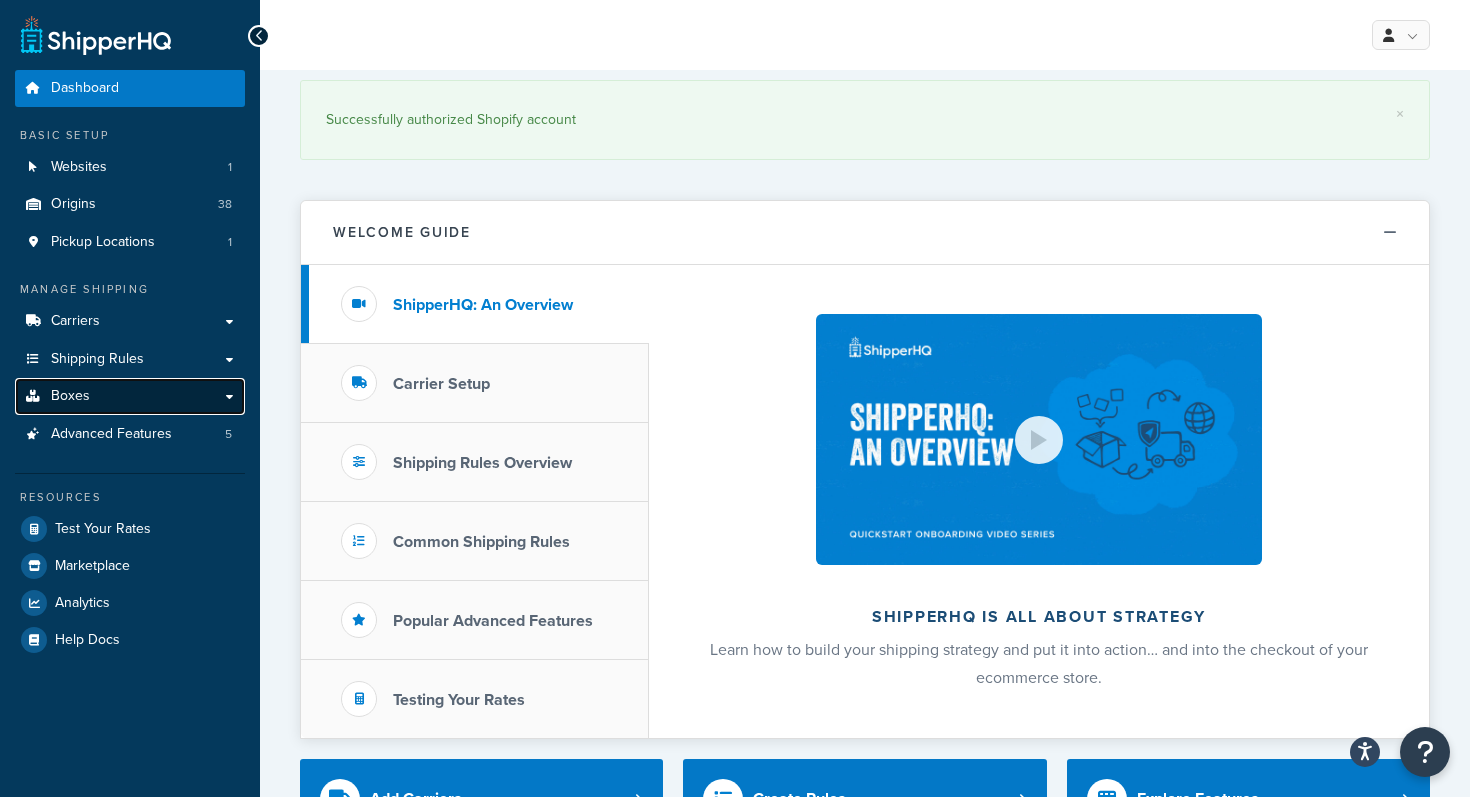 click on "Boxes" at bounding box center (130, 396) 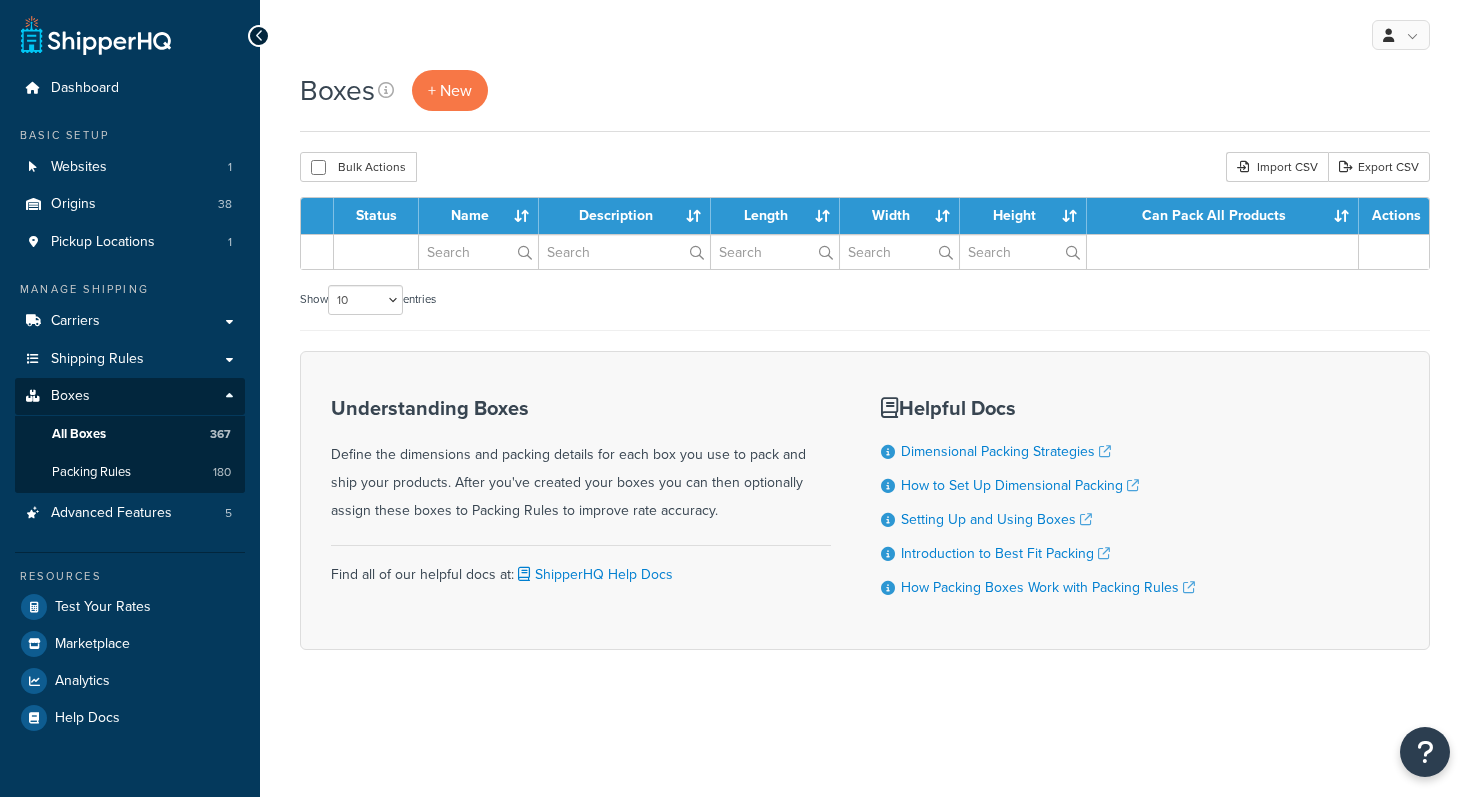 scroll, scrollTop: 0, scrollLeft: 0, axis: both 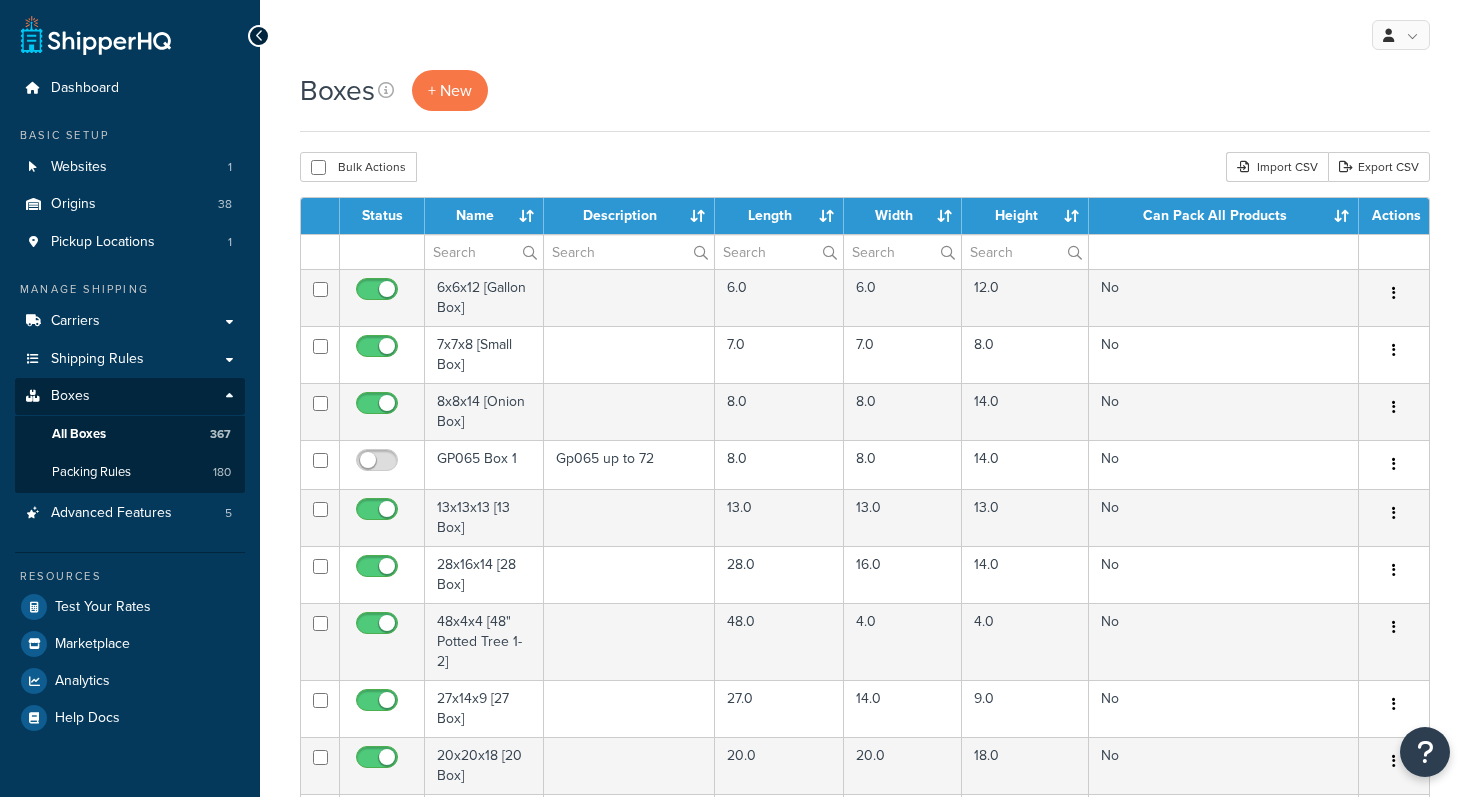 click on "Boxes
+ New
Bulk Actions
Duplicate
Delete
Import CSV
Export CSV
Contact Us
Send Us A Message" at bounding box center (865, 686) 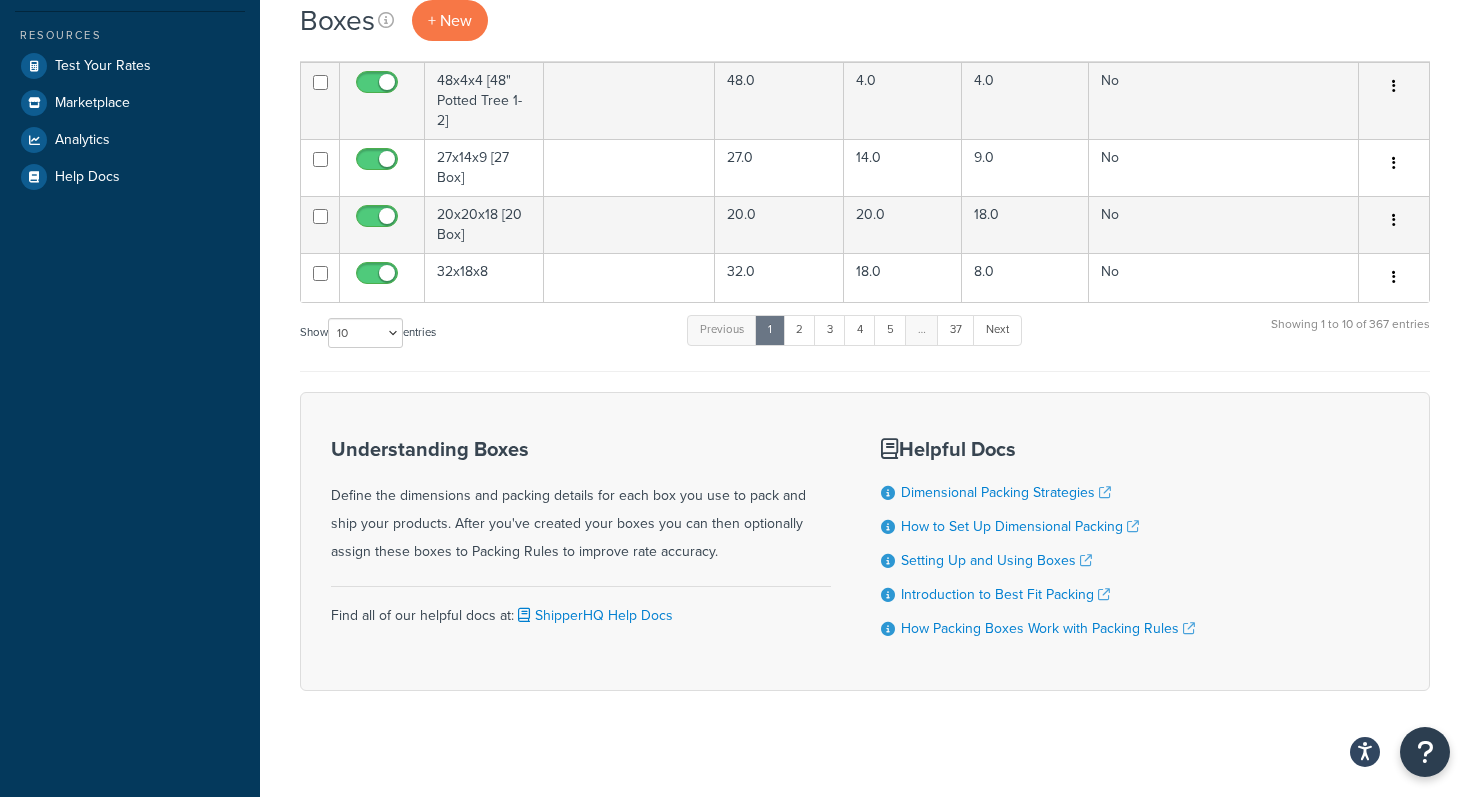 scroll, scrollTop: 554, scrollLeft: 0, axis: vertical 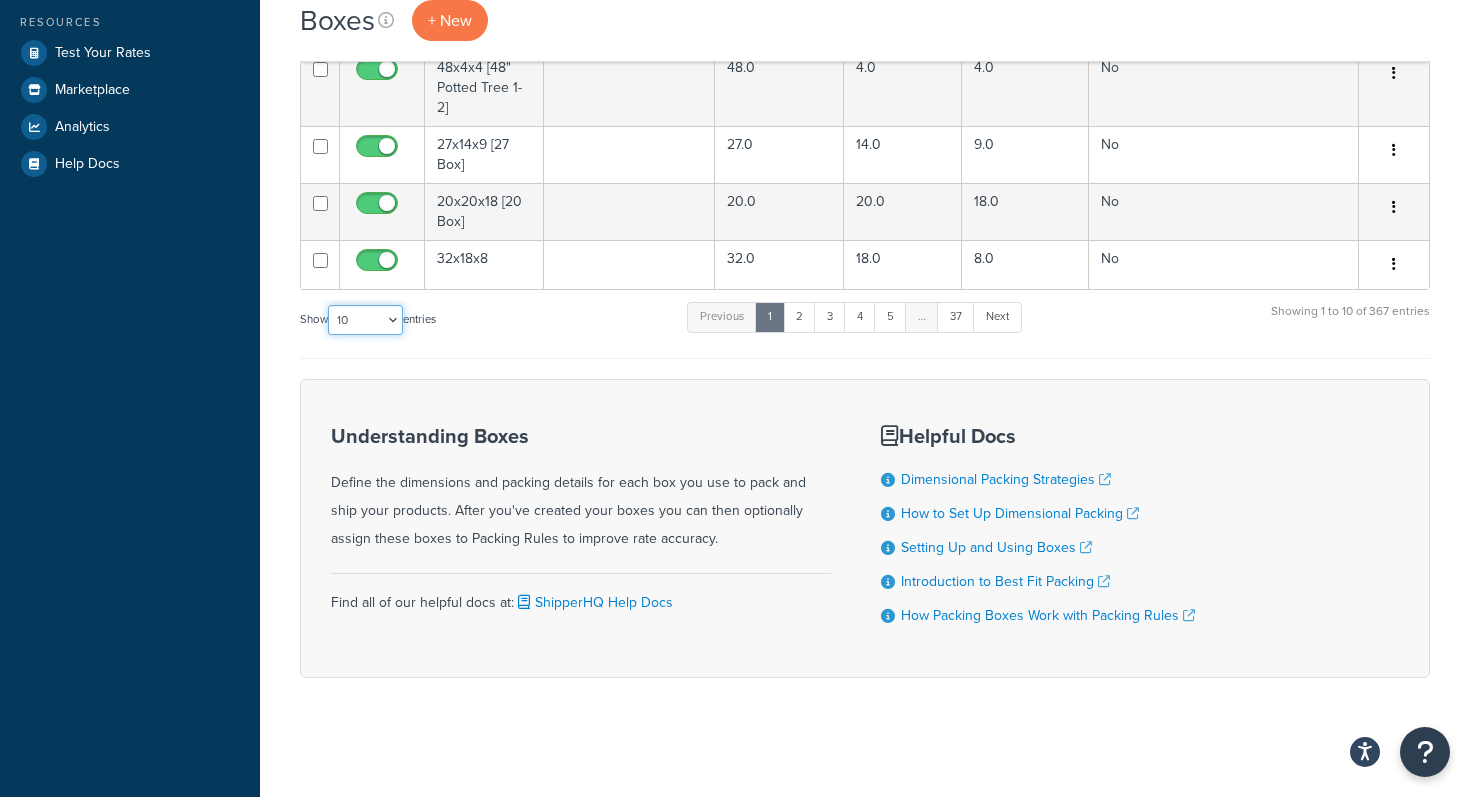 click on "10 15 25 50 100 1000" at bounding box center [365, 320] 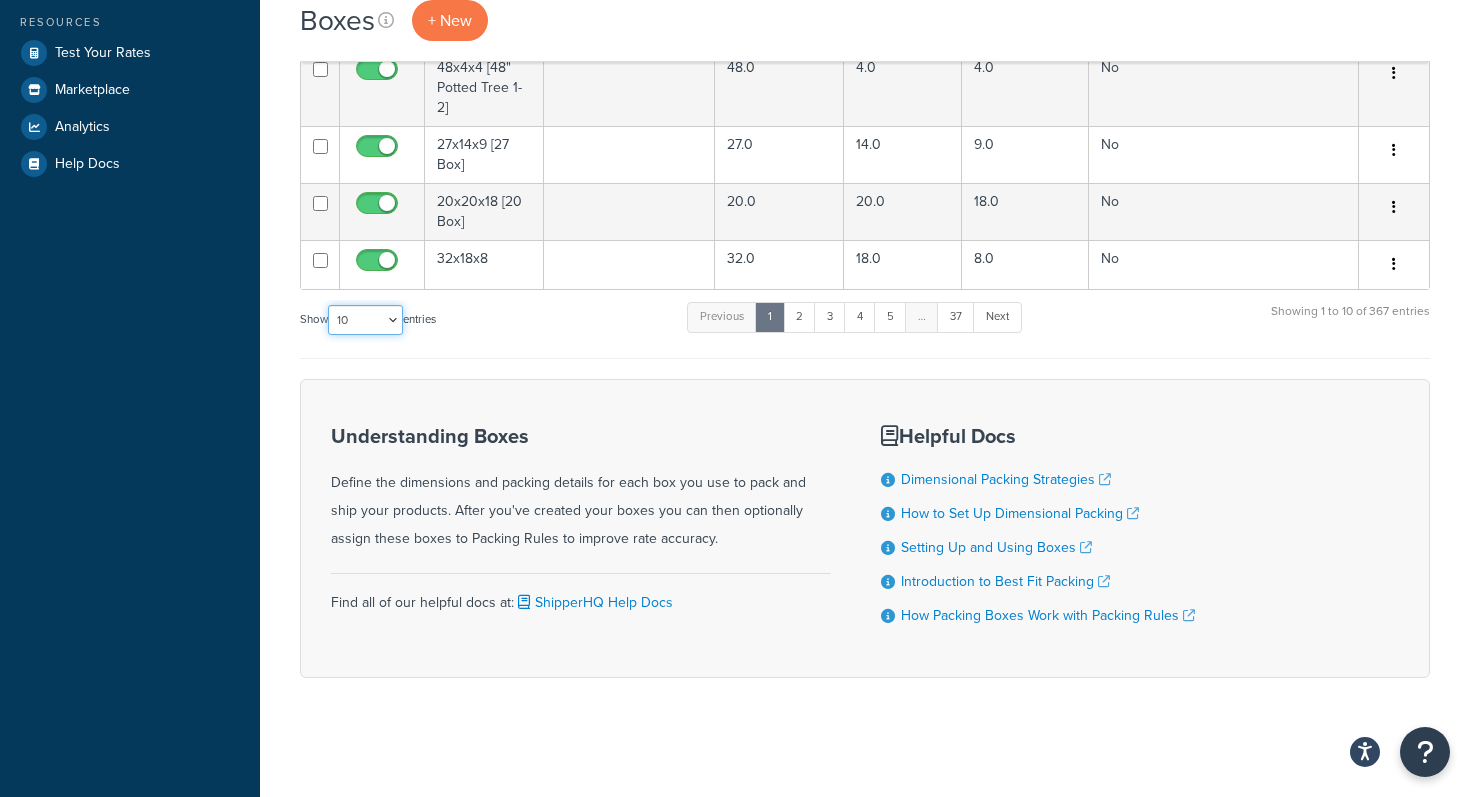select on "1000" 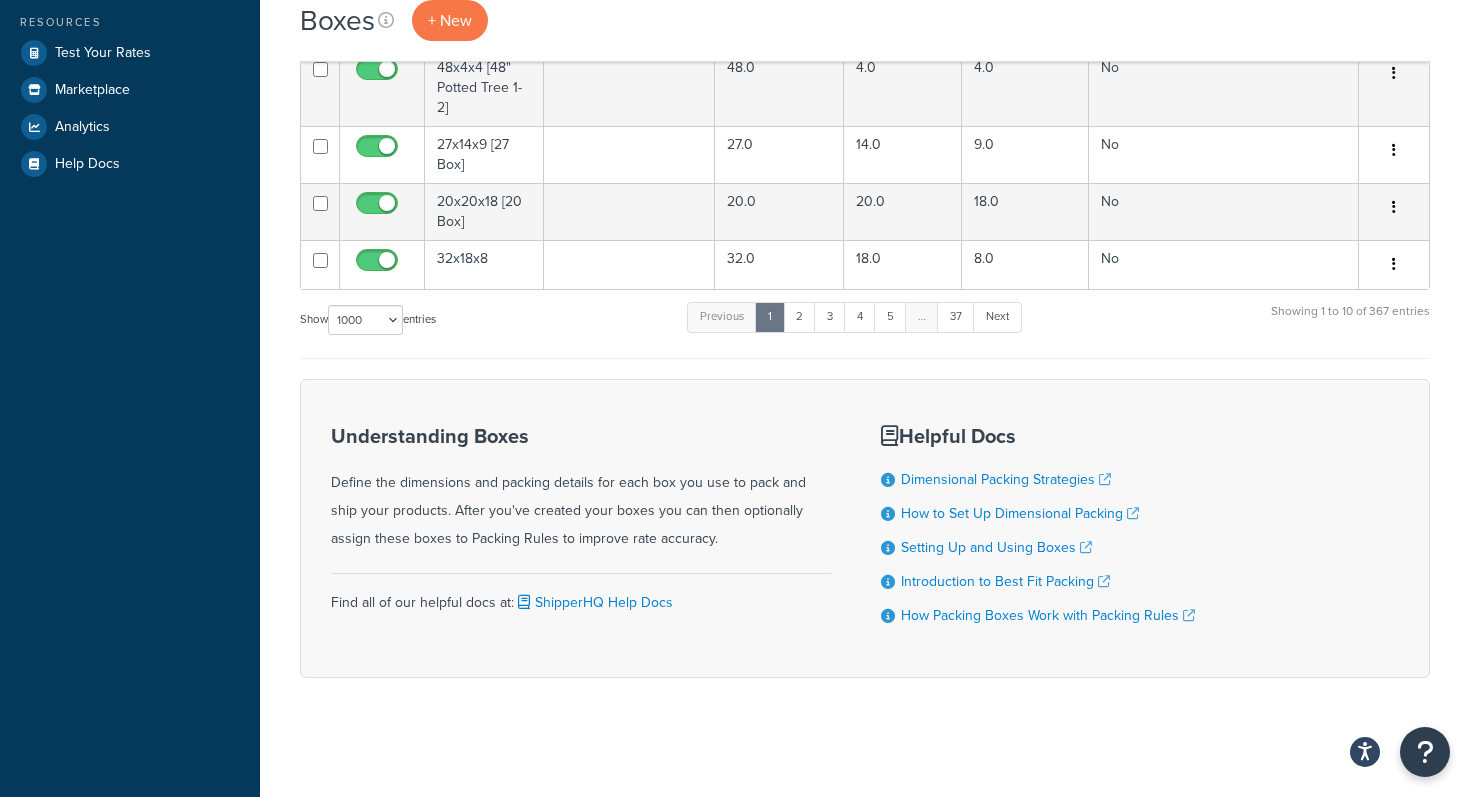 click on "Boxes
+ New
Bulk Actions
Duplicate
Delete
Import CSV
Export CSV
Contact Us
Send Us A Message" at bounding box center (865, 132) 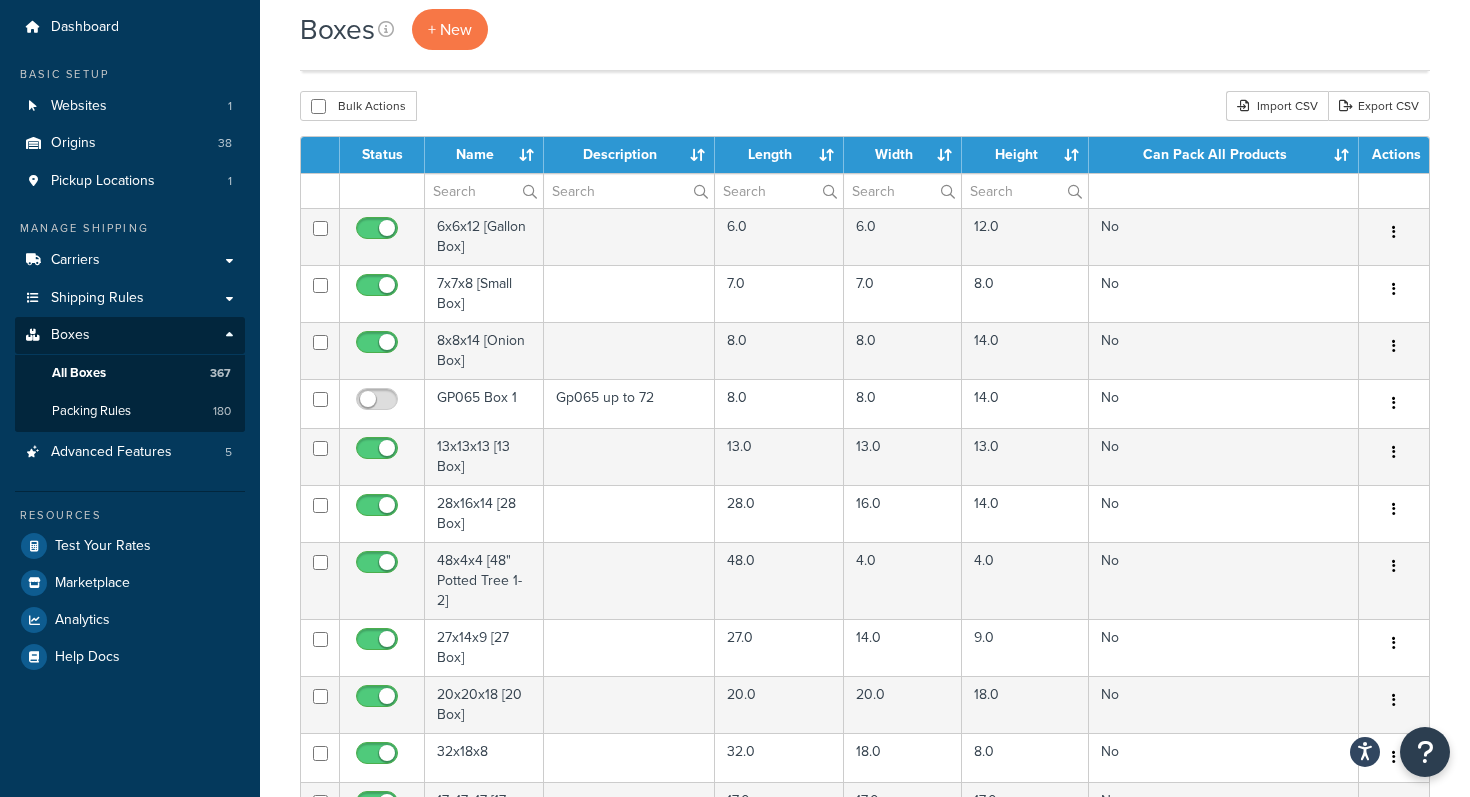 scroll, scrollTop: 11426, scrollLeft: 0, axis: vertical 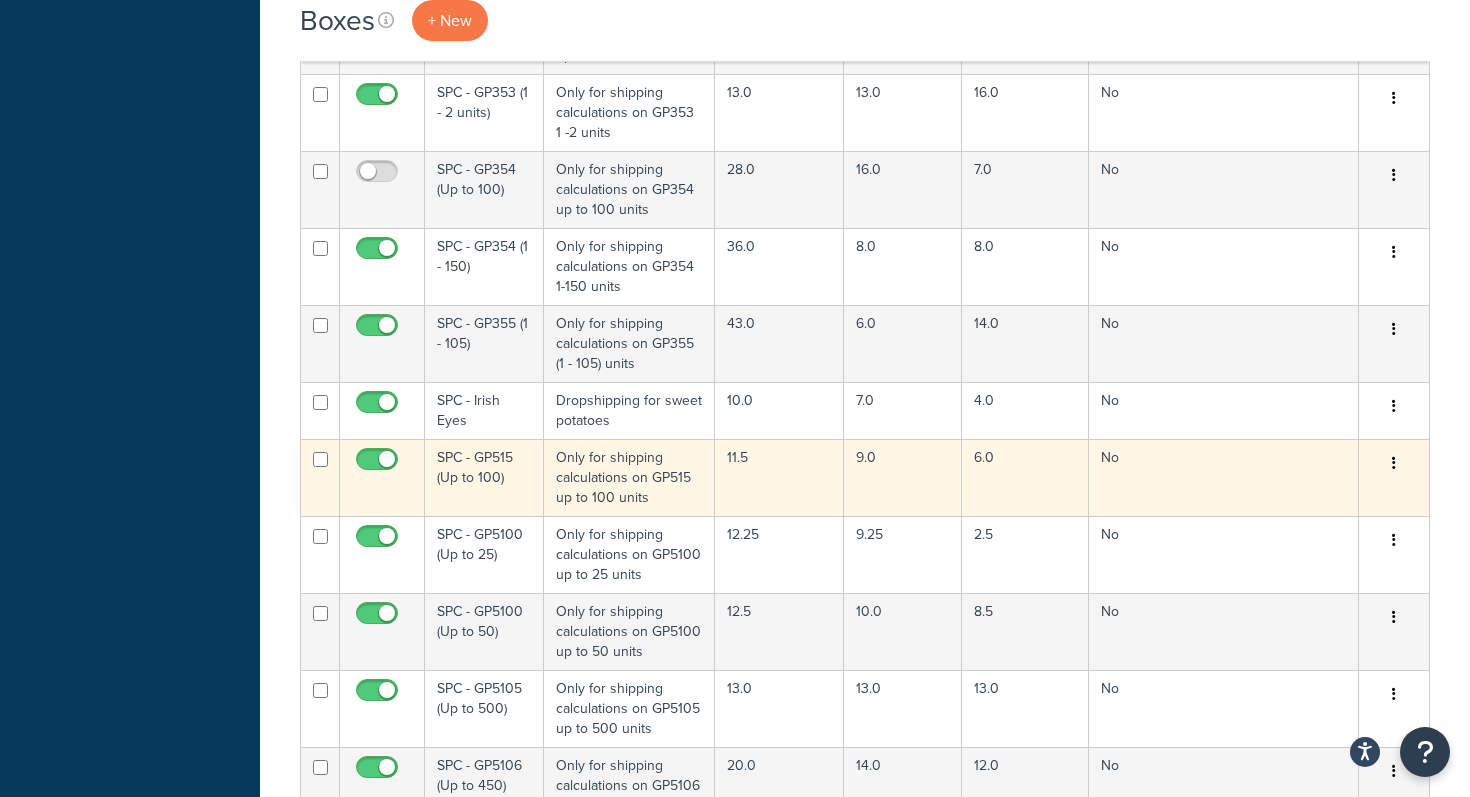 click on "Only for shipping calculations on GP515 up to 100 units" at bounding box center (629, 477) 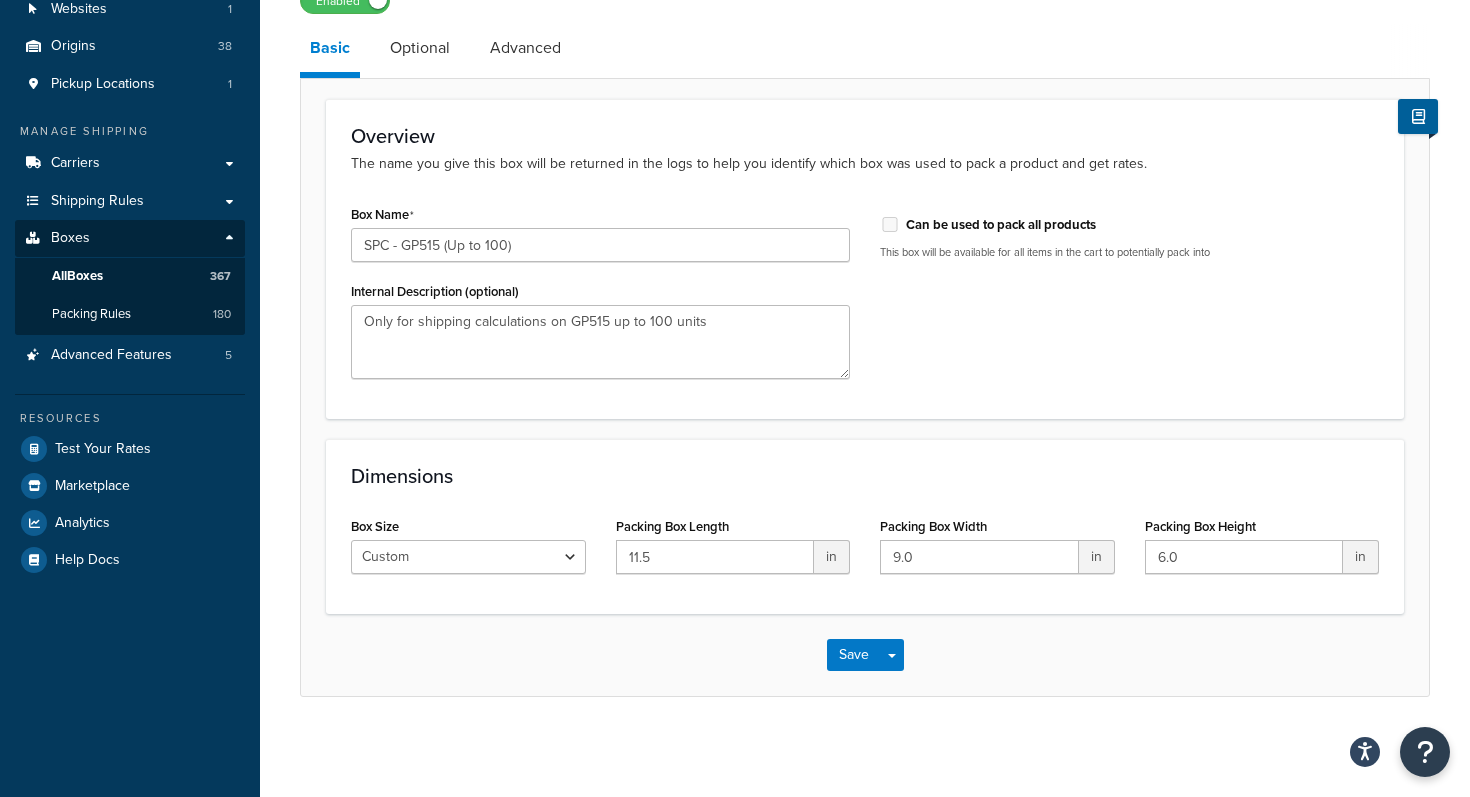 scroll, scrollTop: 0, scrollLeft: 0, axis: both 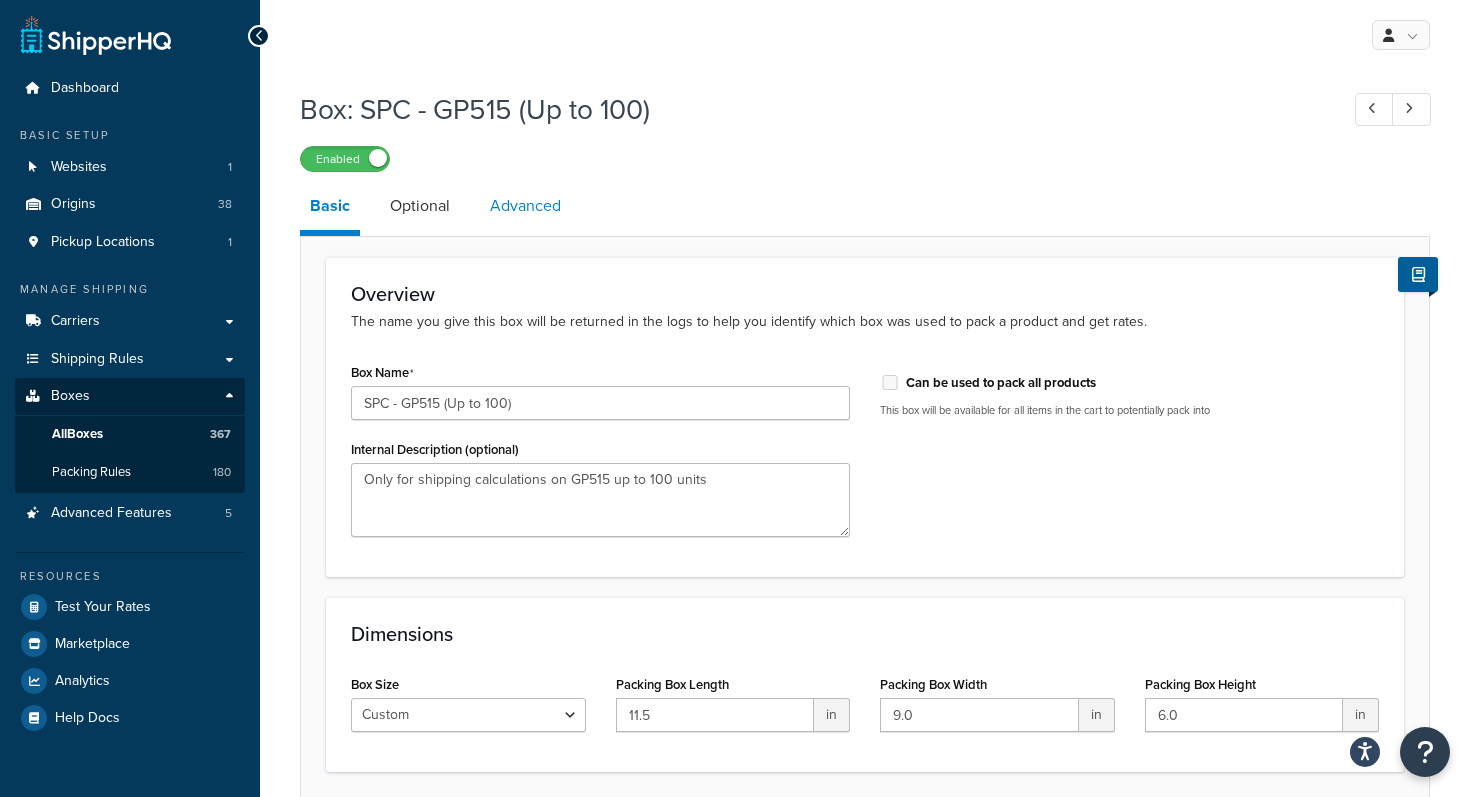 click on "Advanced" at bounding box center [525, 206] 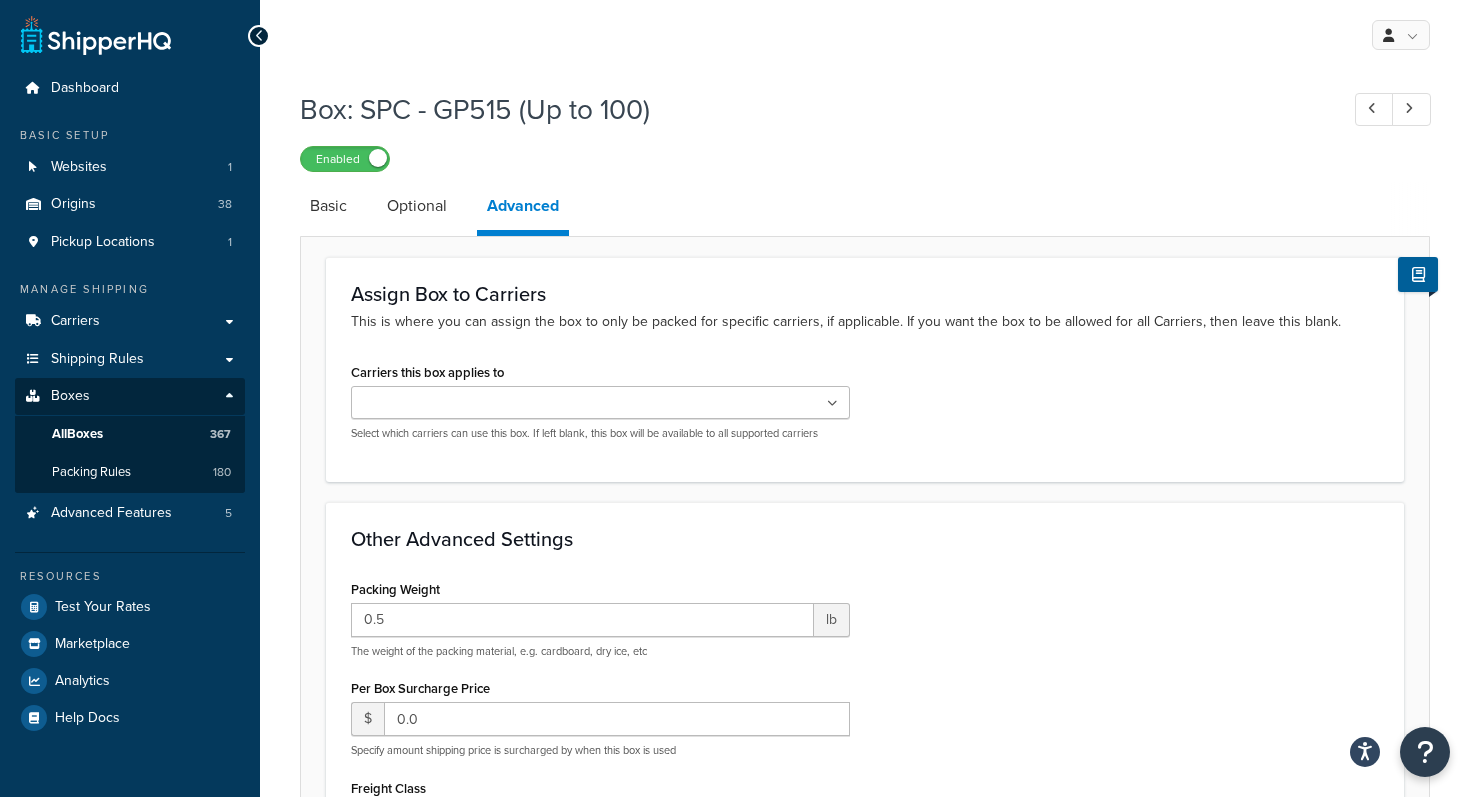 click on "Carriers this box applies to   FedEx USPS FedEx Express for Beneficial Insects LTL Quote Required FedEx Freight FedEx® 2 Day In-Store Pickup LTL Freight Shipping UPS 853380 UPS F22G32 Select which carriers can use this box. If left blank, this box will be available to all supported carriers" at bounding box center [865, 407] 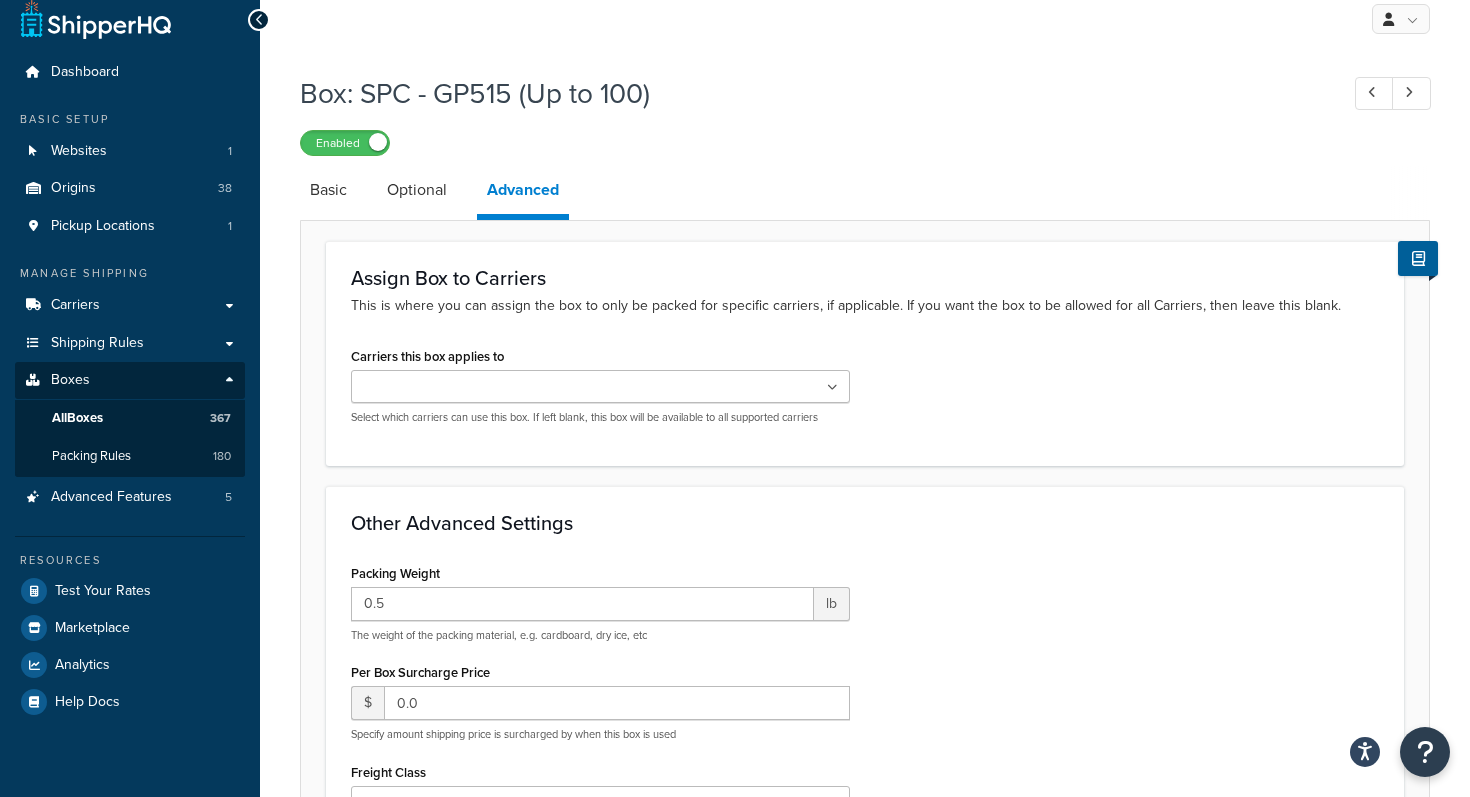 scroll, scrollTop: 0, scrollLeft: 0, axis: both 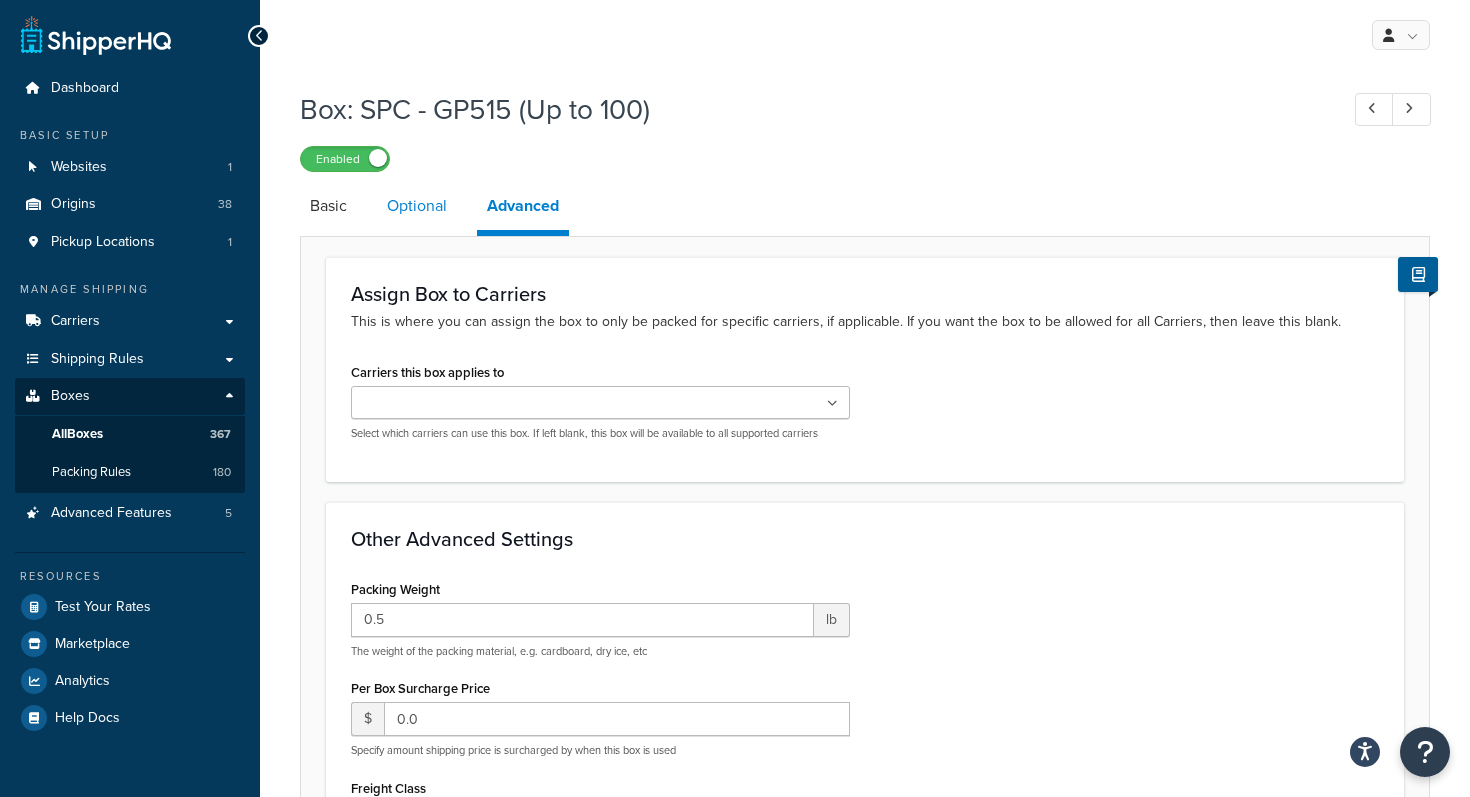 click on "Optional" at bounding box center [417, 206] 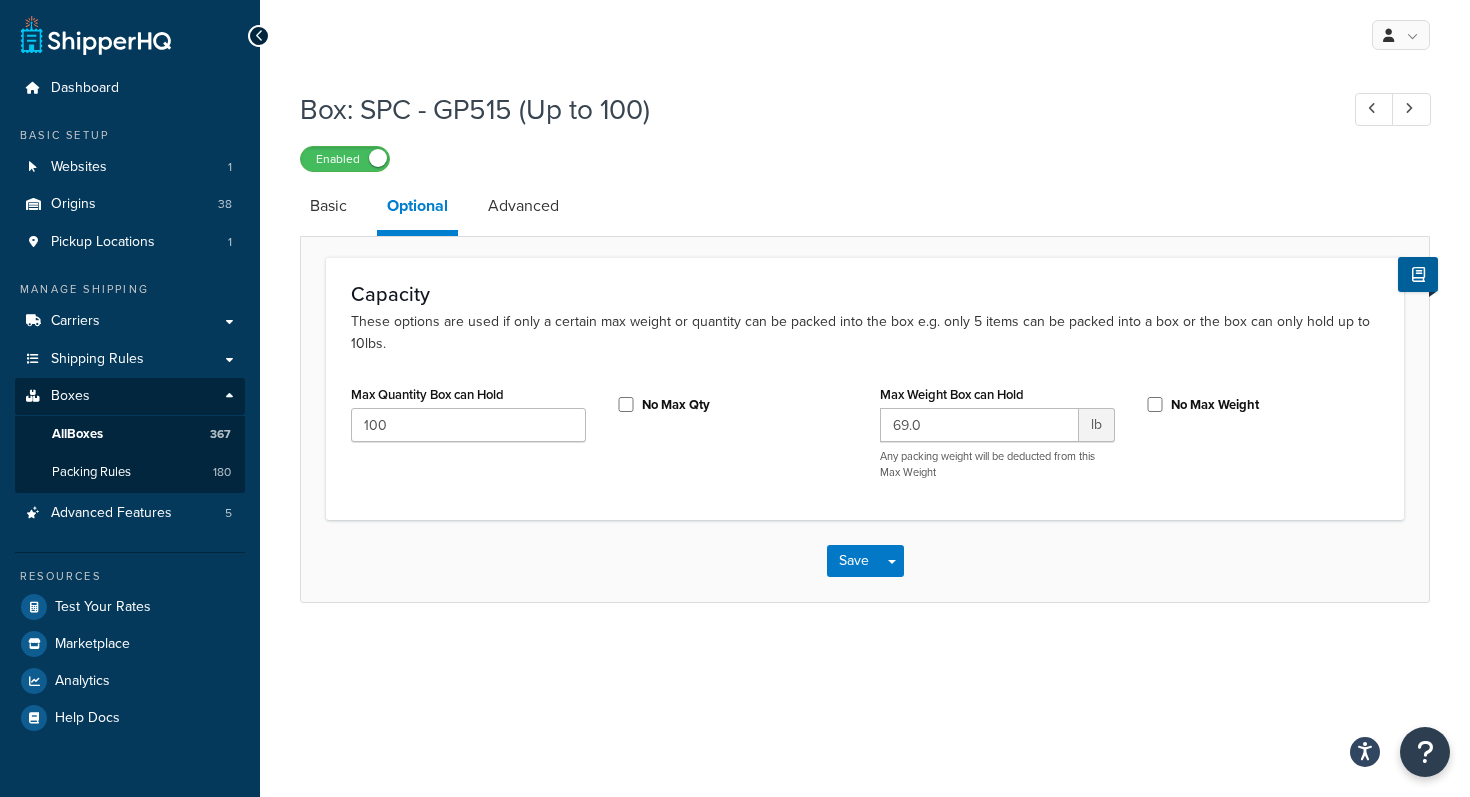 click on "Capacity" 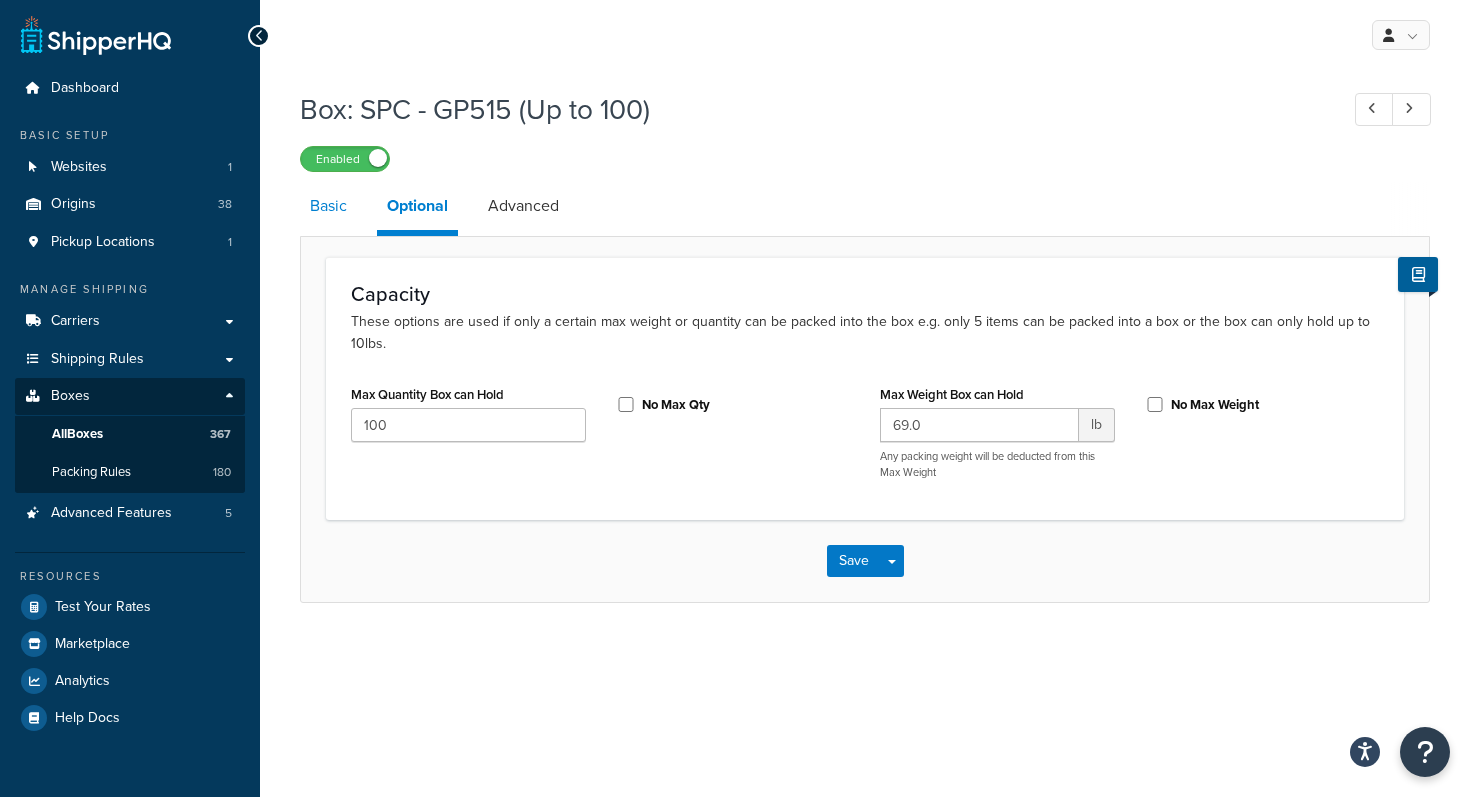 click on "Basic" at bounding box center (328, 206) 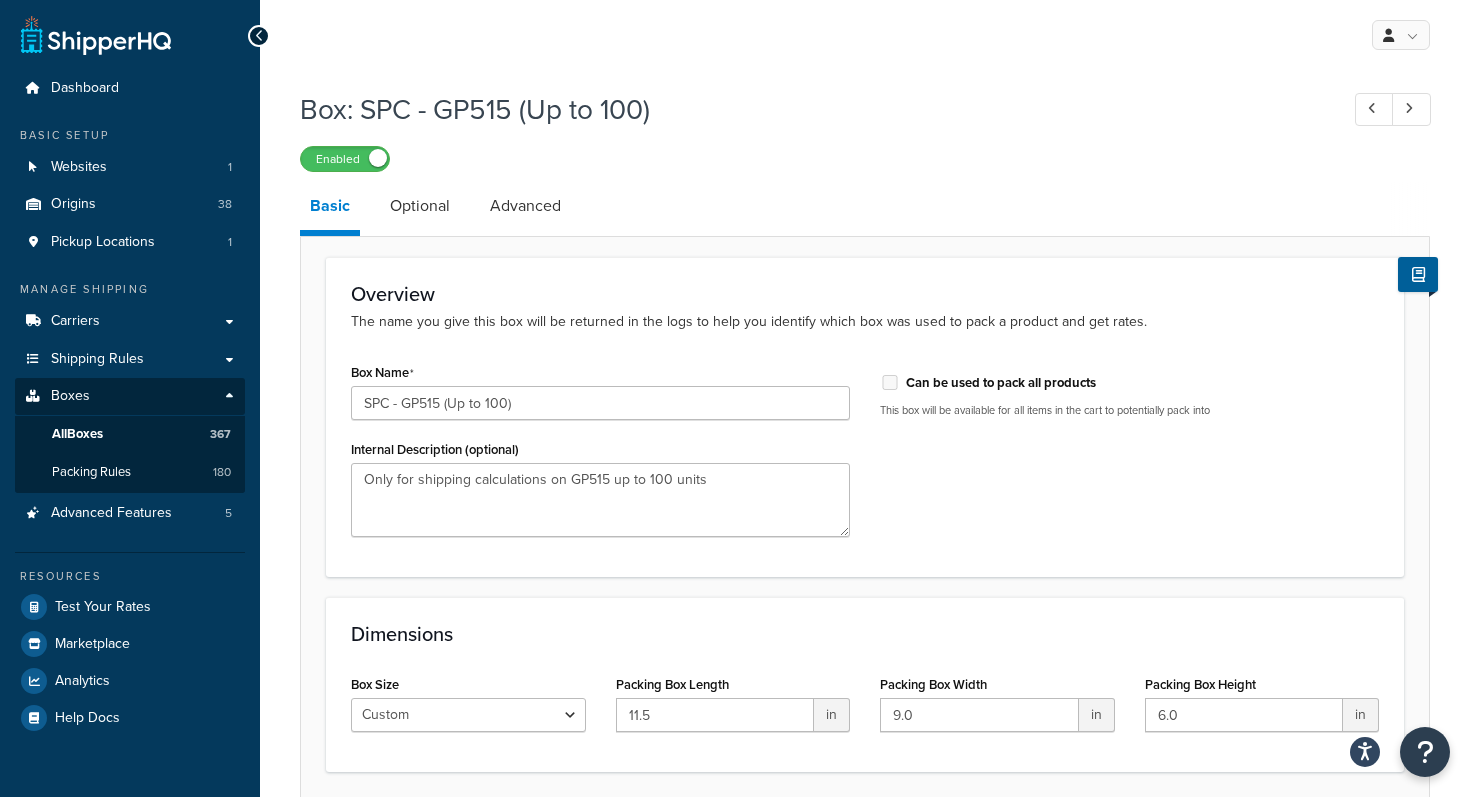 click on "The name you give this box will be returned in the logs to help you identify which box was used to pack a product and get rates." 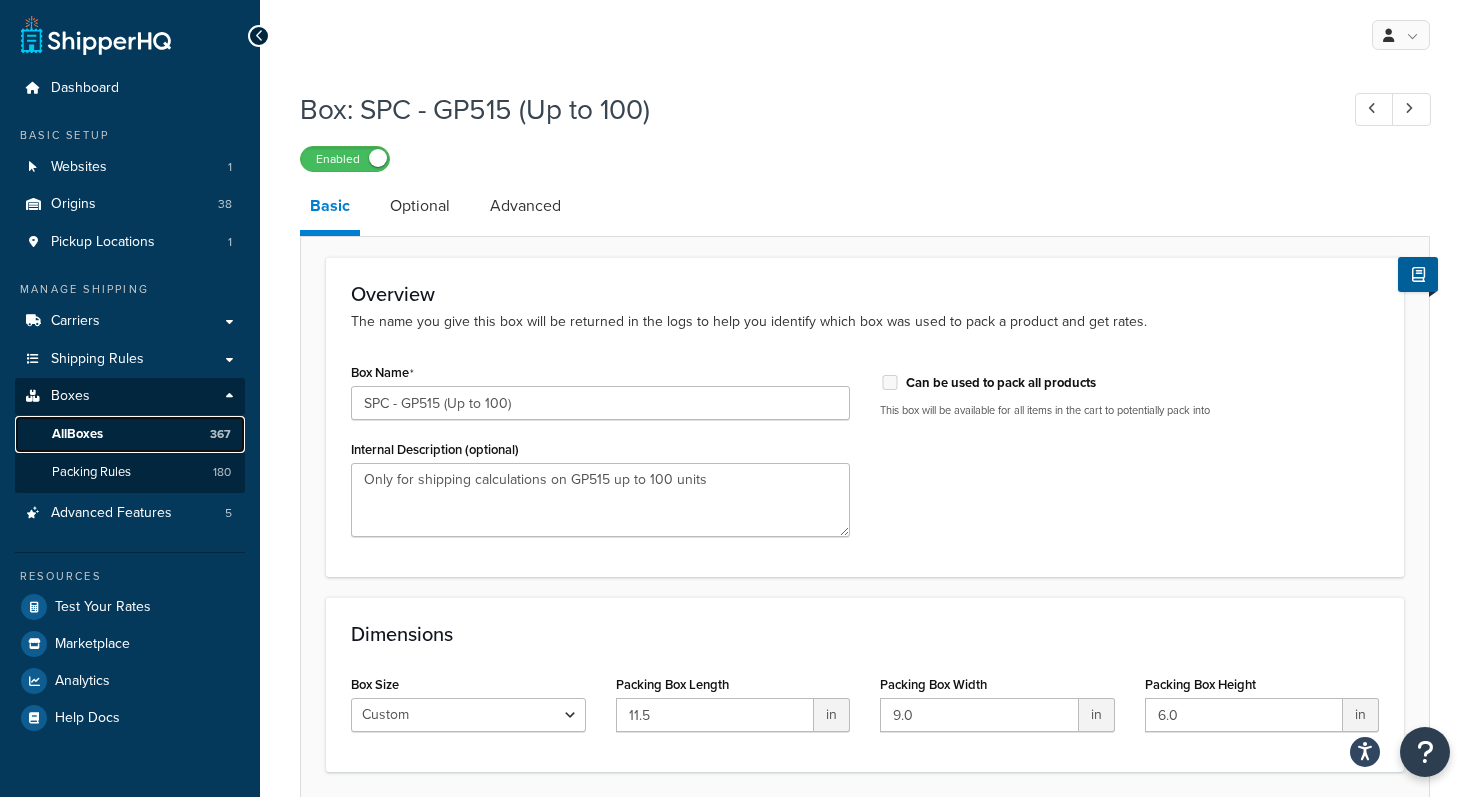 click on "All  Boxes 367" at bounding box center [130, 434] 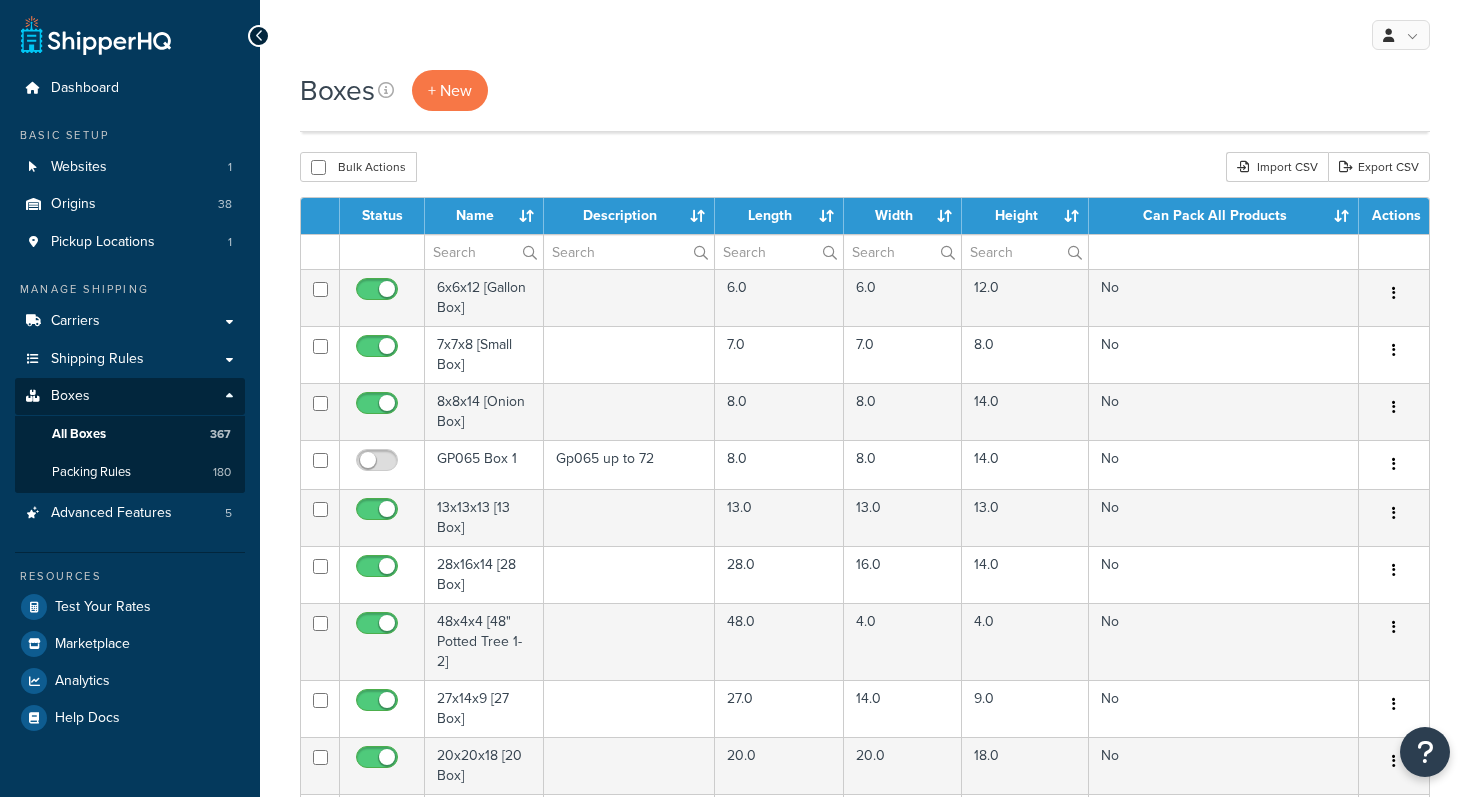select on "1000" 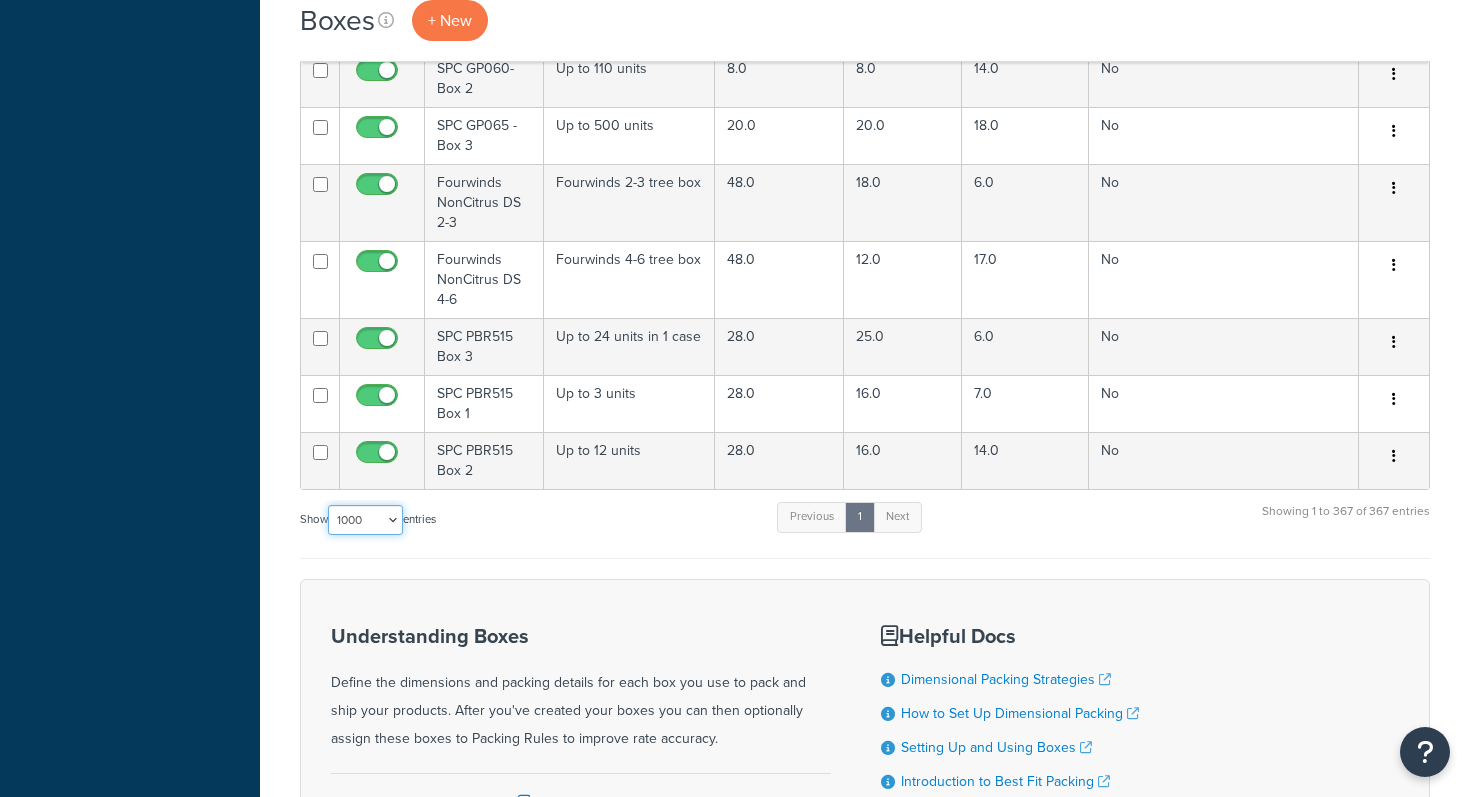 click on "10 15 25 50 100 1000" at bounding box center [365, 520] 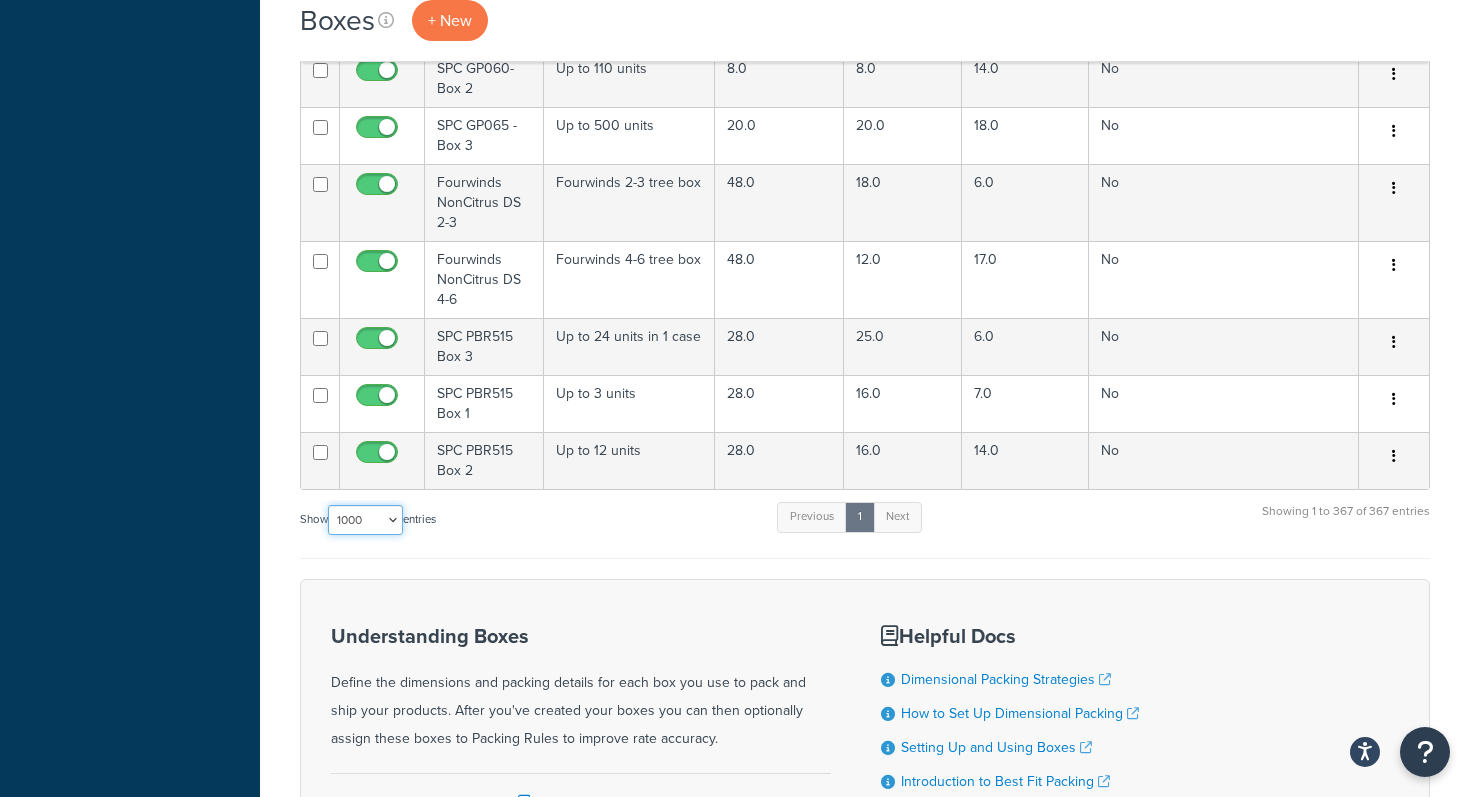 scroll, scrollTop: 0, scrollLeft: 0, axis: both 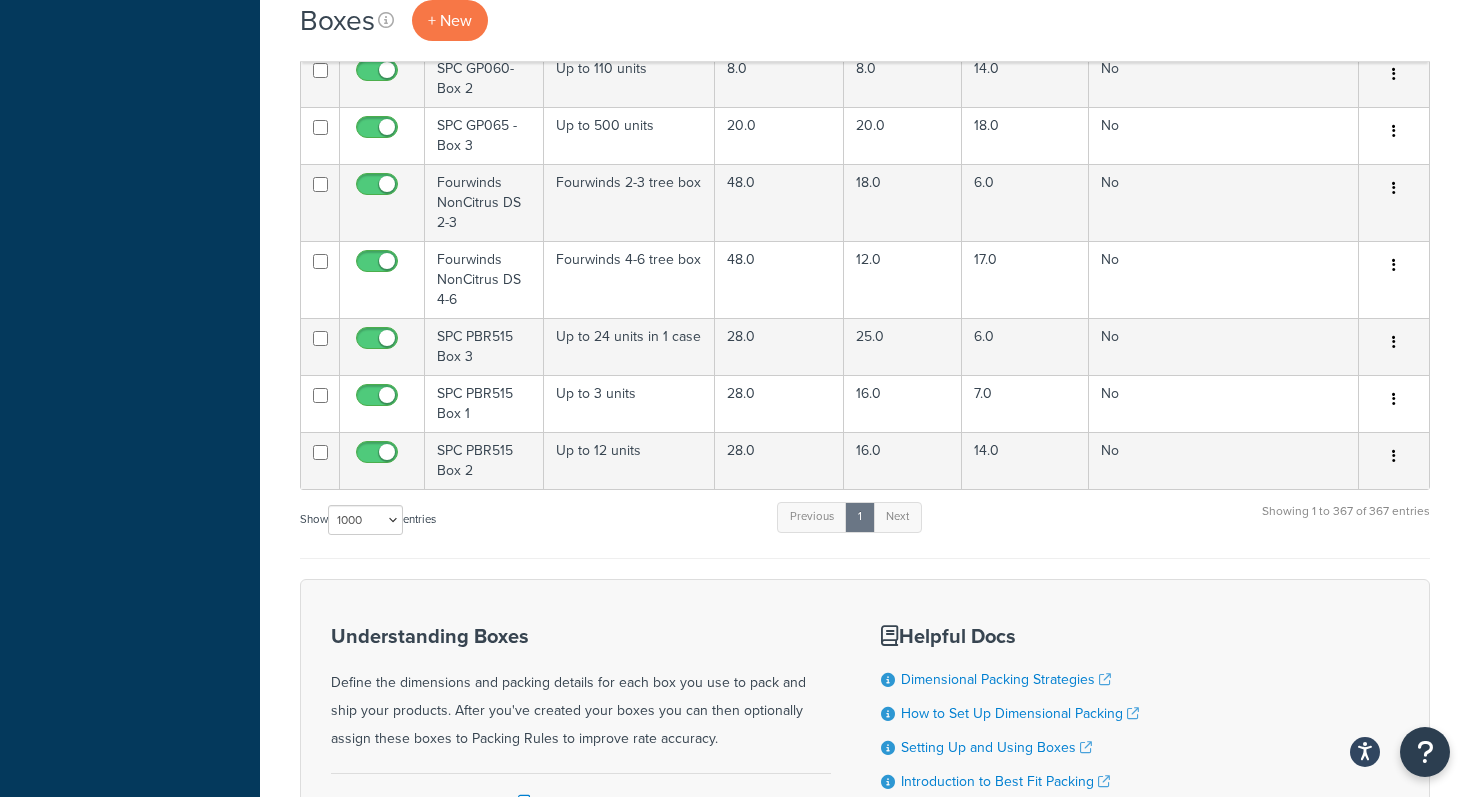 click on "Boxes
+ New
Bulk Actions
Duplicate
[GEOGRAPHIC_DATA]
Import CSV
Export CSV
Contact Us
Send Us A Message" at bounding box center [865, -10247] 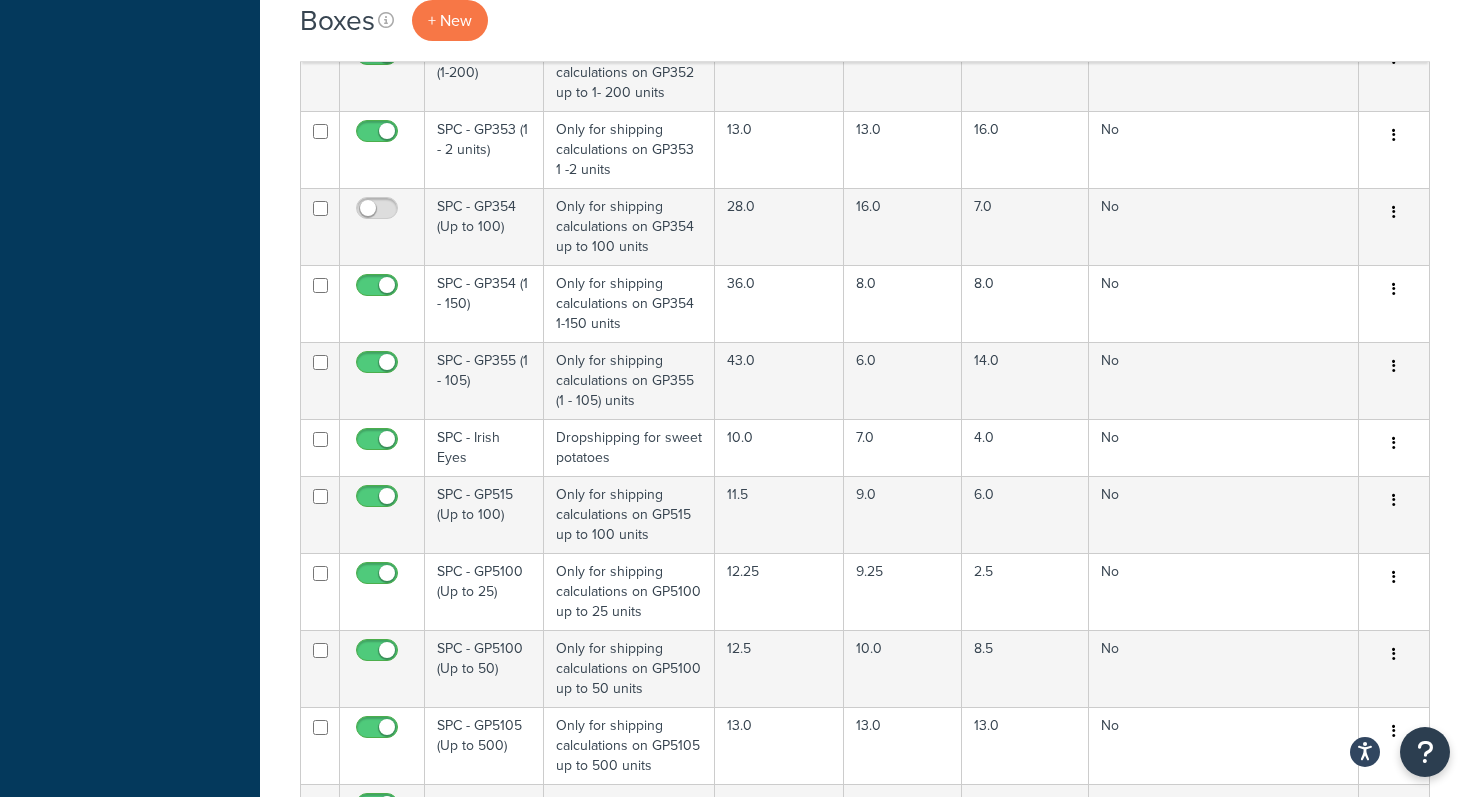 scroll, scrollTop: 12128, scrollLeft: 0, axis: vertical 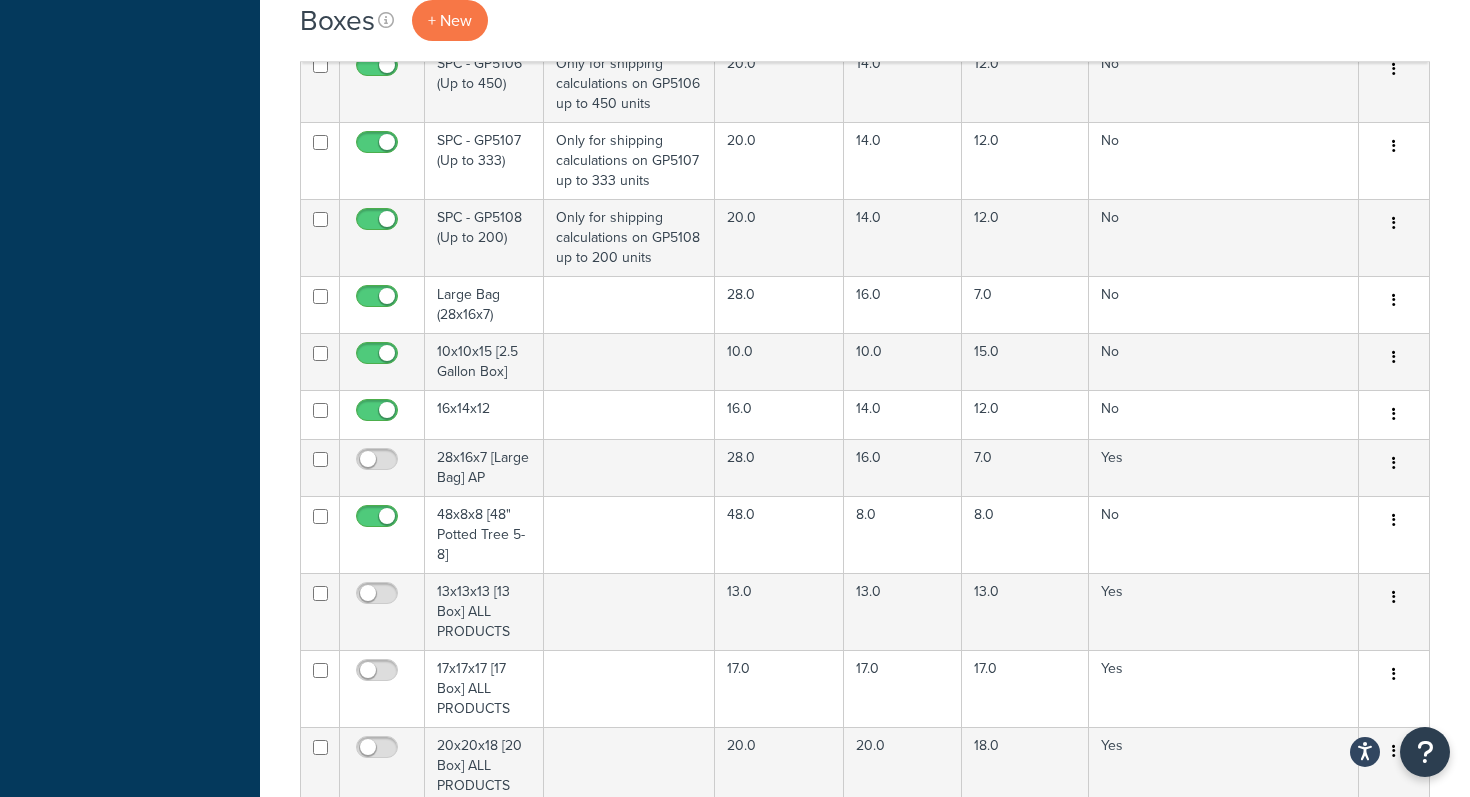 click on "Dashboard
Basic Setup
Websites
1
Origins
38
Pickup Locations
1
Manage Shipping
Carriers
Carriers
All Carriers
10
Method Merging Rules
8
Custom Method Names
16" at bounding box center (130, -874) 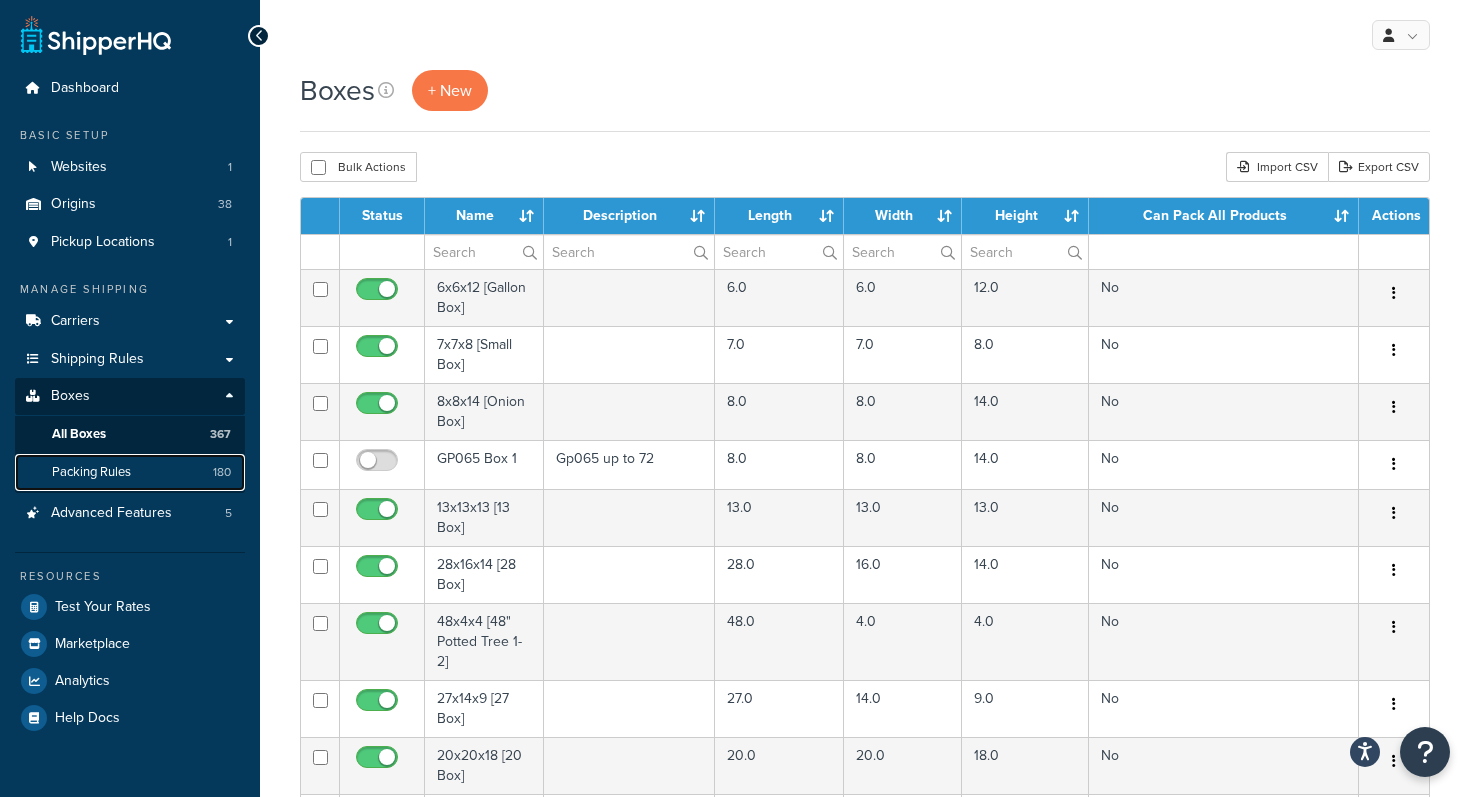 click on "Packing Rules" at bounding box center [91, 472] 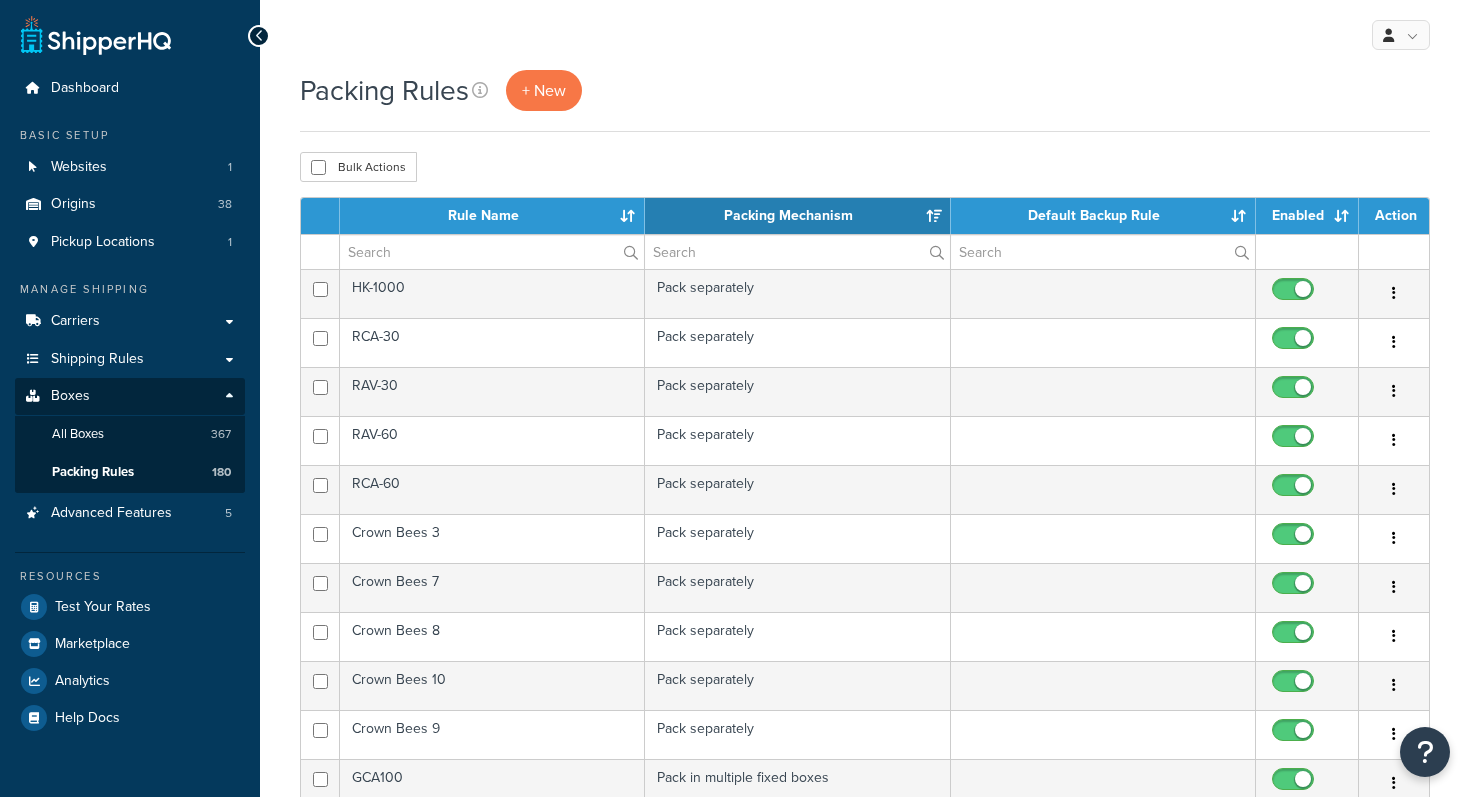 select on "15" 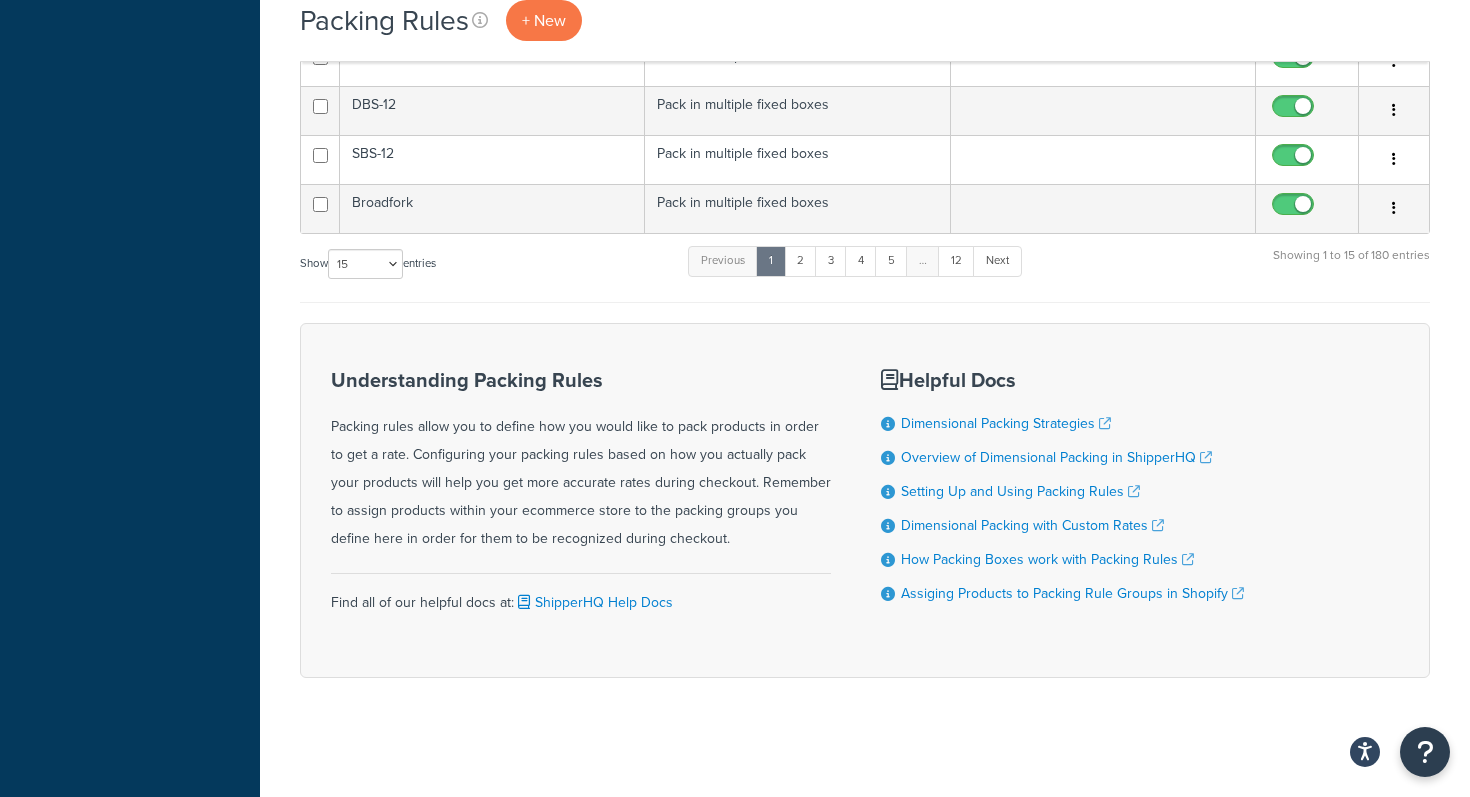 scroll, scrollTop: 0, scrollLeft: 0, axis: both 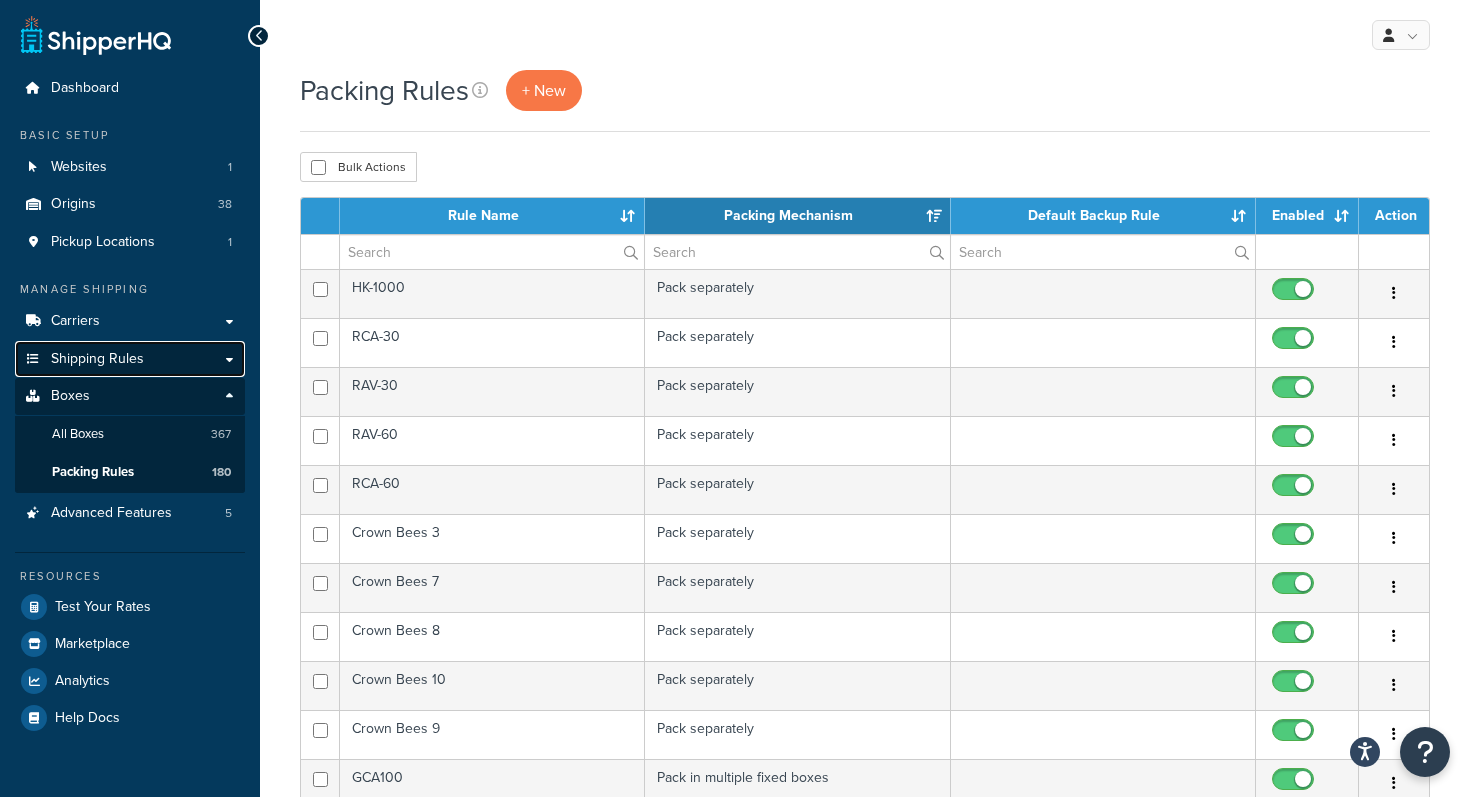 click on "Shipping Rules" at bounding box center (97, 359) 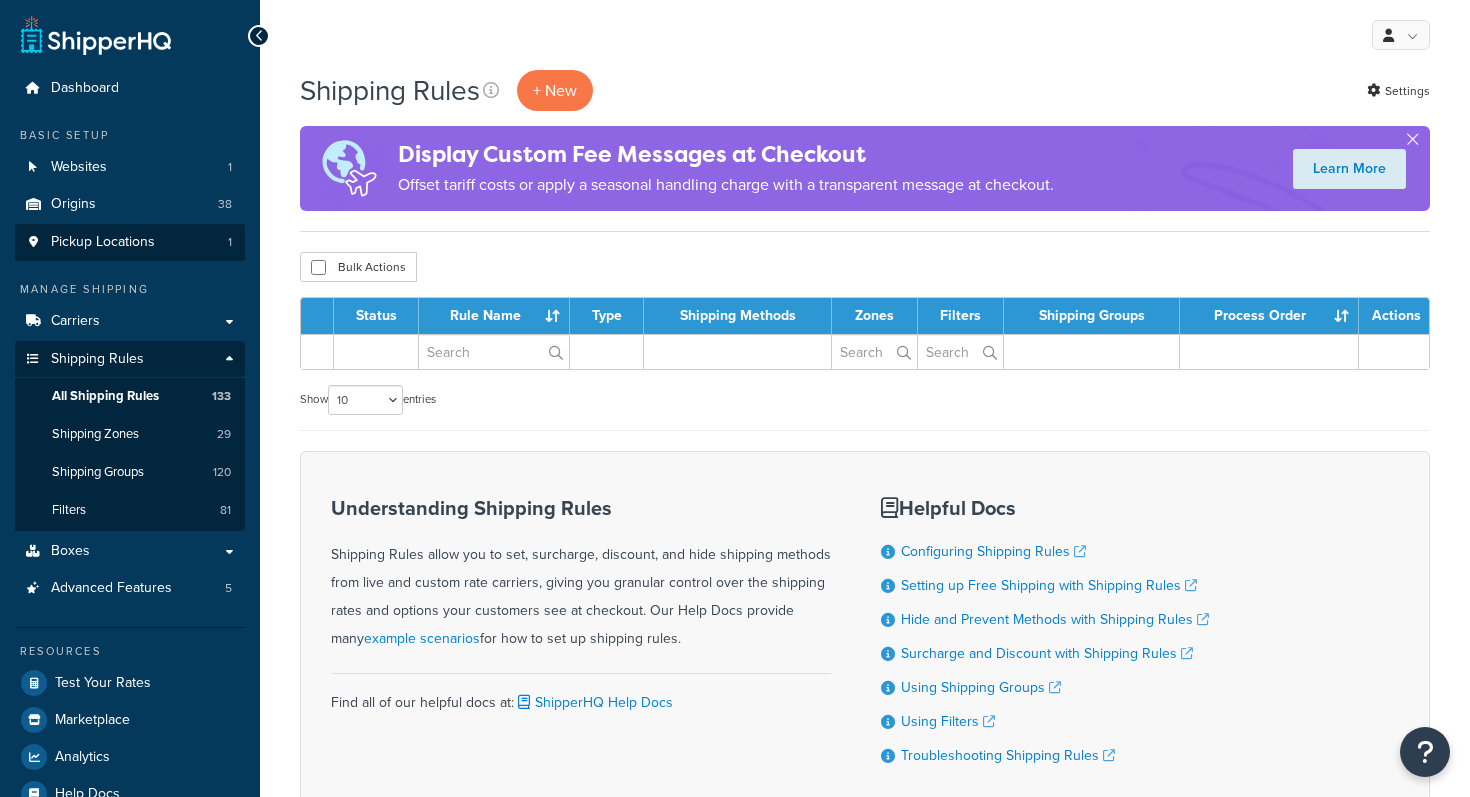 scroll, scrollTop: 0, scrollLeft: 0, axis: both 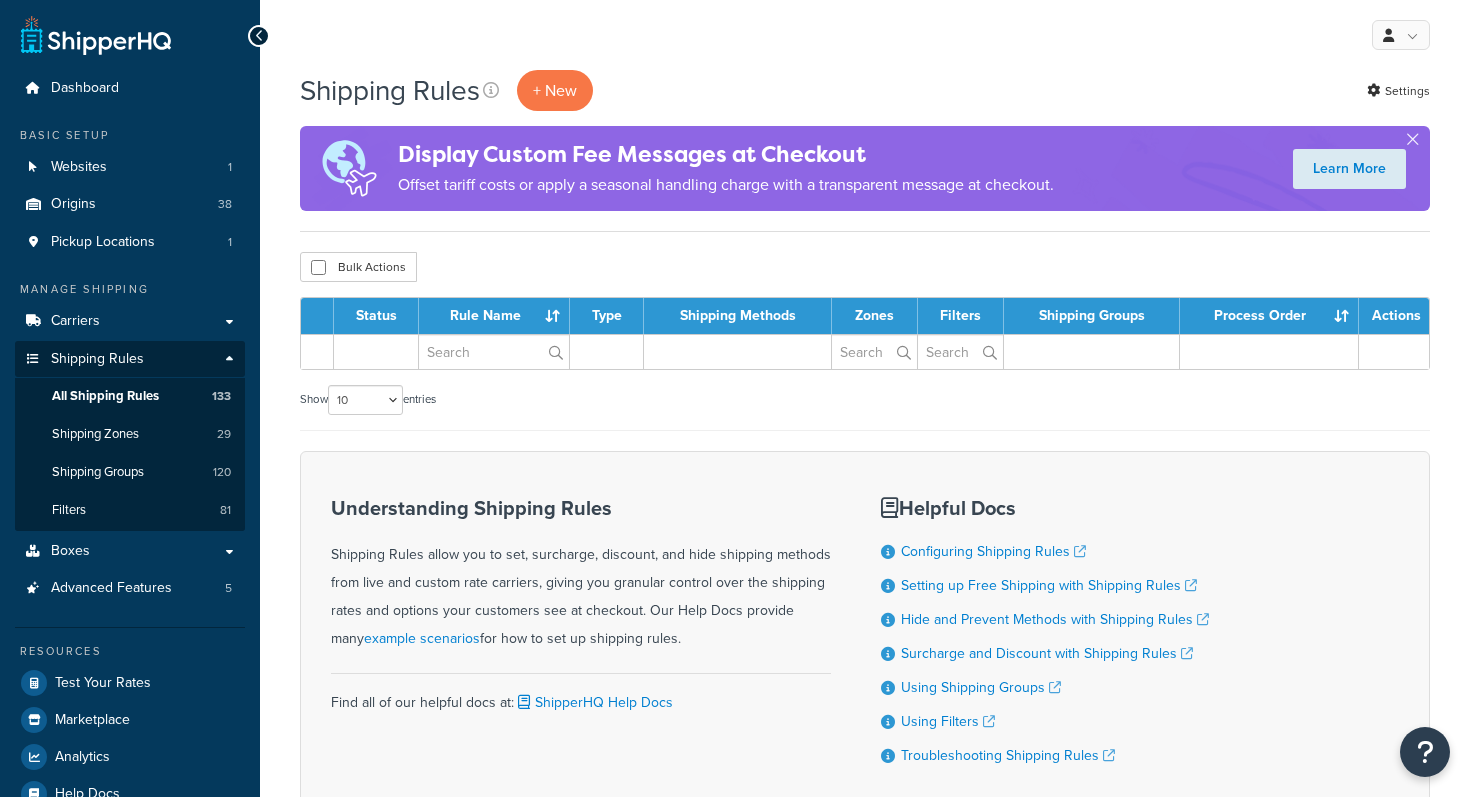 click on "Shipping Rules
+ New
Settings
Display Custom Fee Messages at Checkout Offset tariff costs or apply a seasonal handling charge with a transparent message at checkout. Learn More
Bulk Actions
Duplicate
[GEOGRAPHIC_DATA]
Contact Us
Send Us A Message
*" at bounding box center [865, 475] 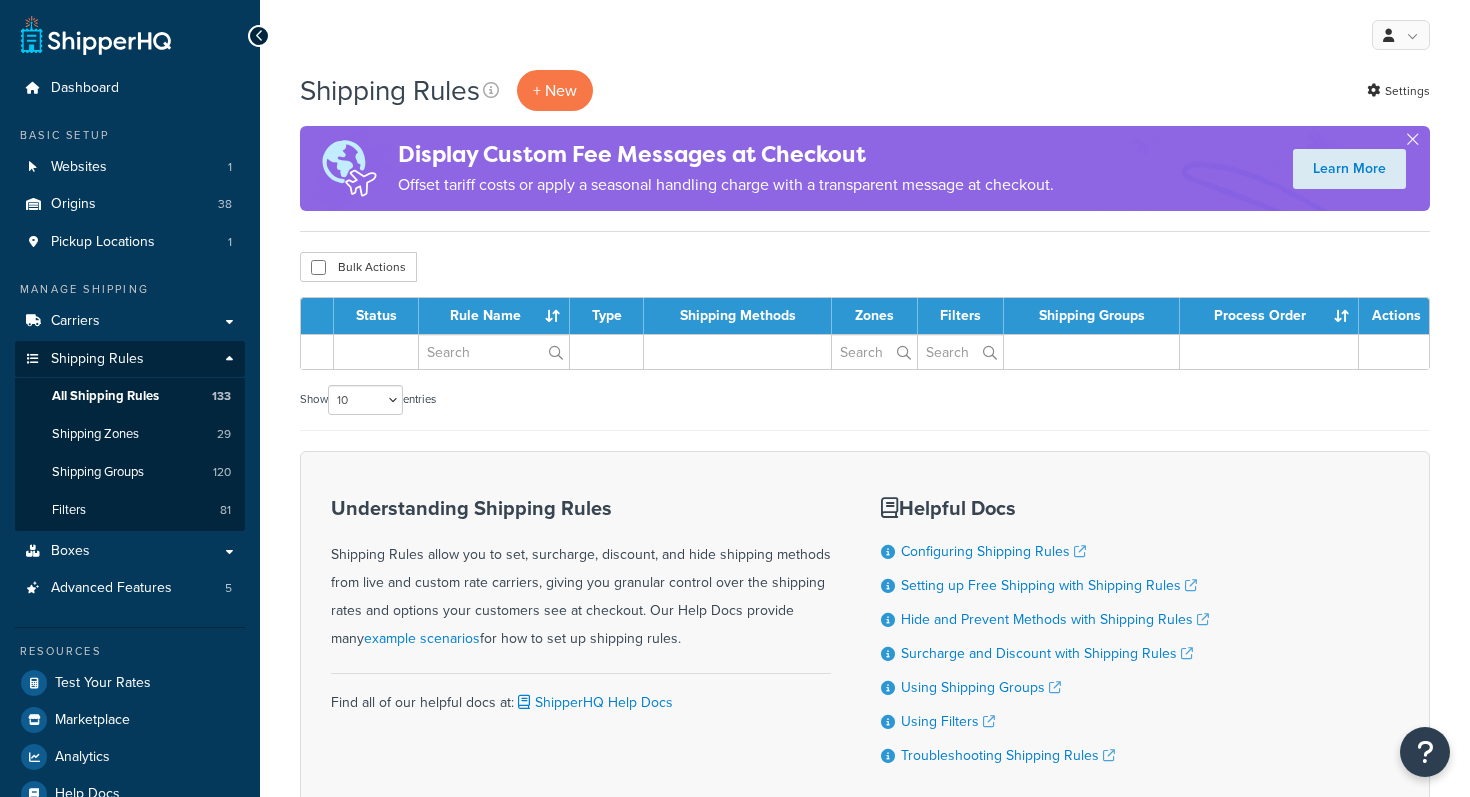 click on "Shipping Rules
+ New
Settings
Display Custom Fee Messages at Checkout Offset tariff costs or apply a seasonal handling charge with a transparent message at checkout. Learn More
Bulk Actions
Duplicate
[GEOGRAPHIC_DATA]
Contact Us
Send Us A Message
*" at bounding box center [865, 475] 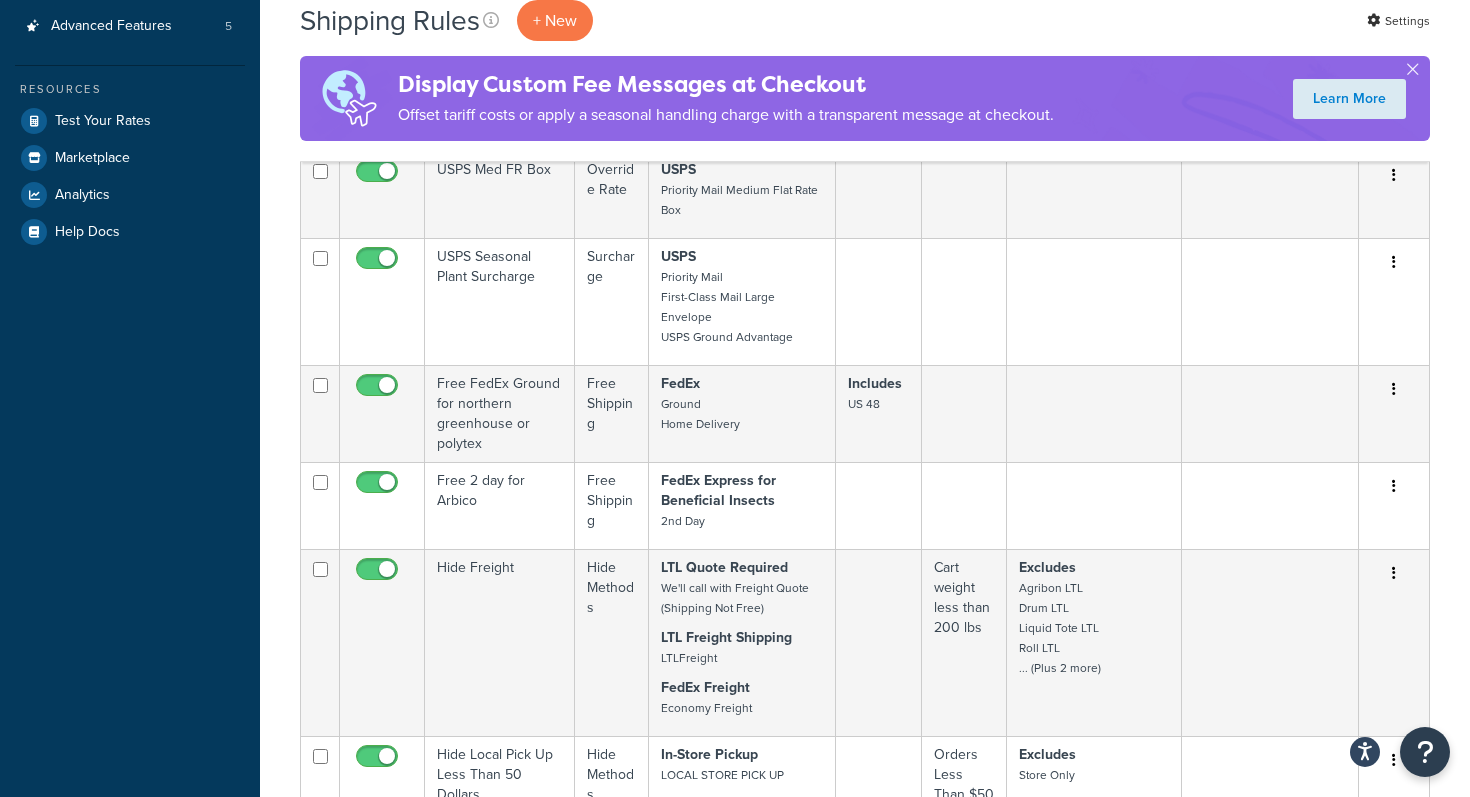 scroll, scrollTop: 0, scrollLeft: 0, axis: both 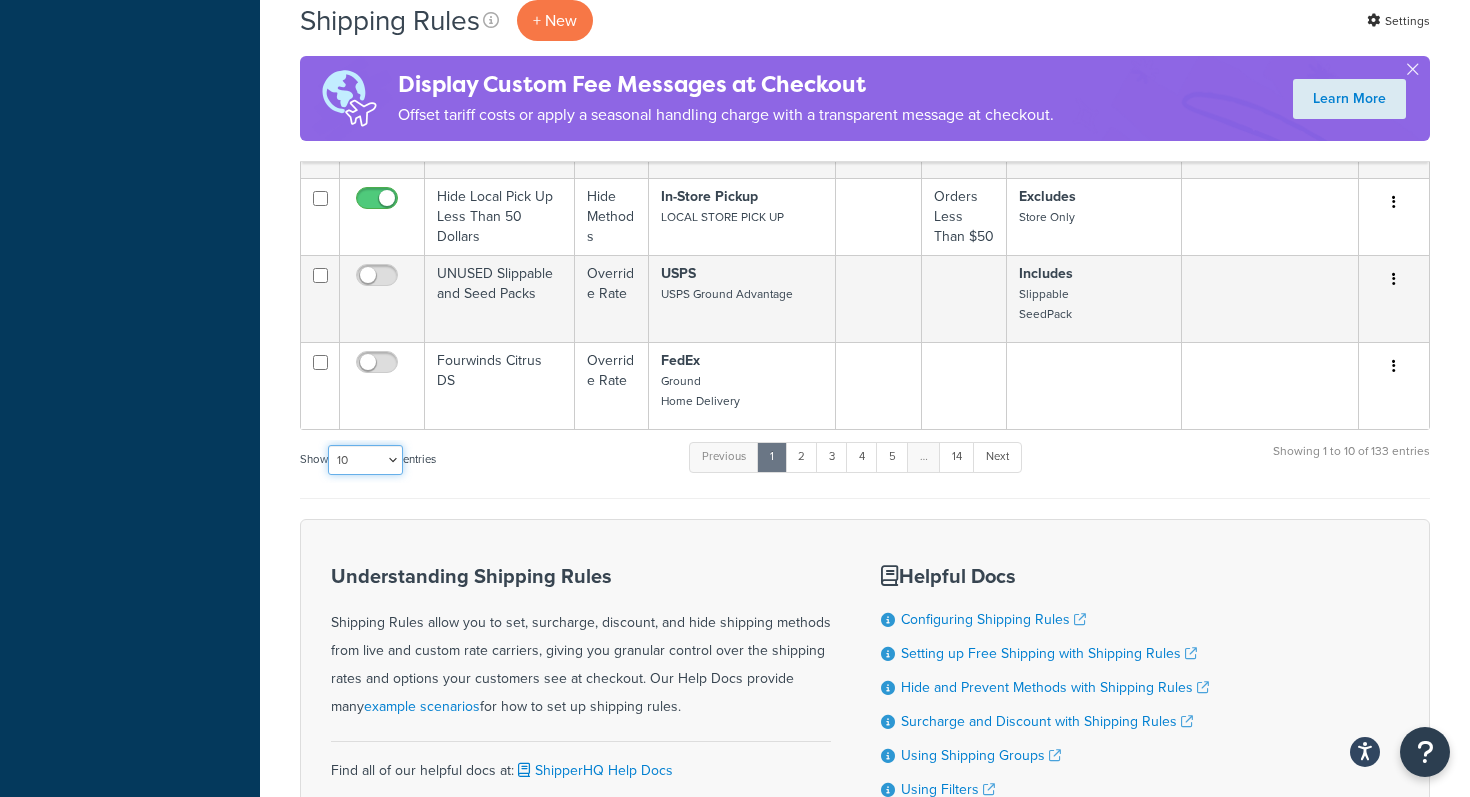 click on "10 15 25 50 100 1000" at bounding box center (365, 460) 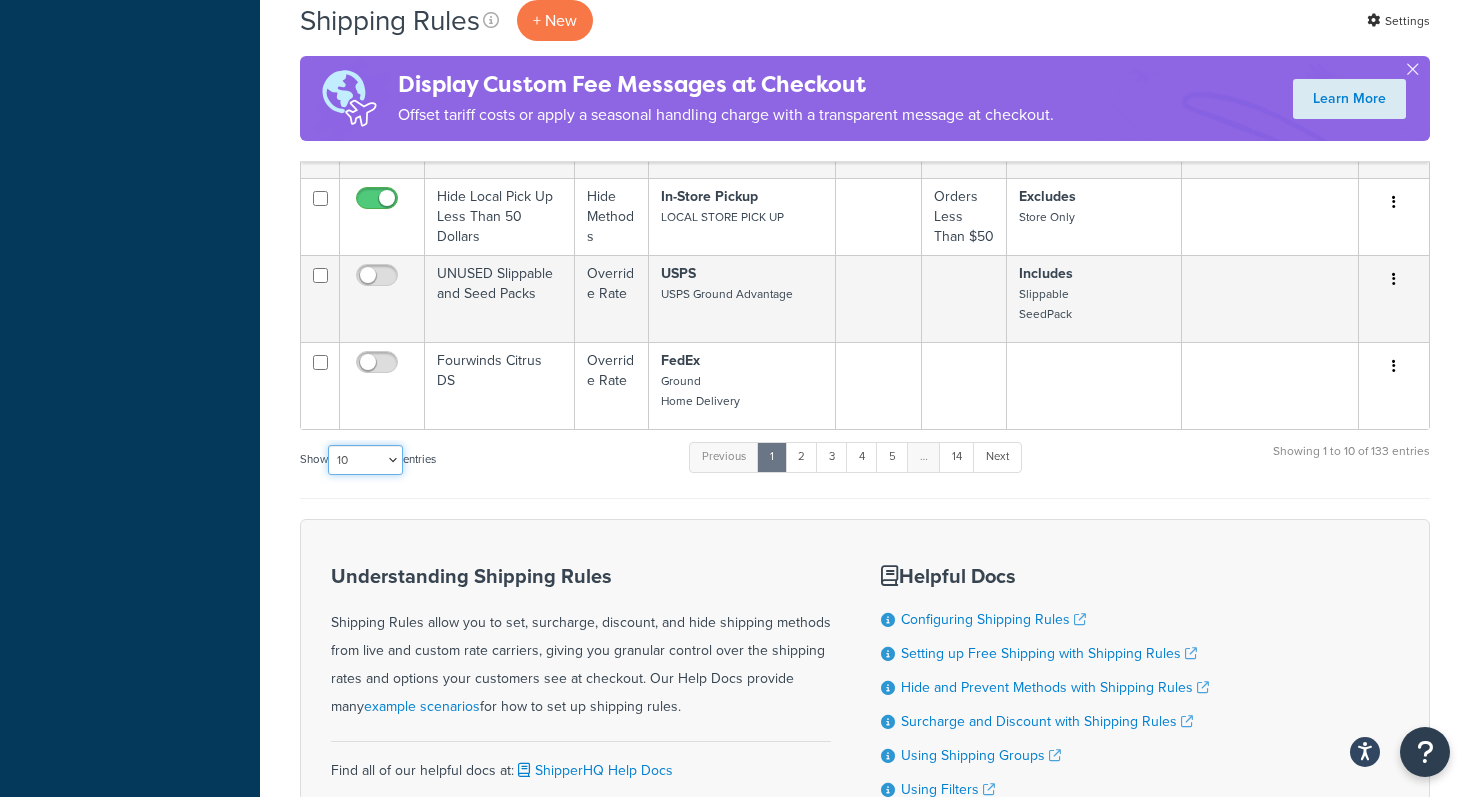select on "1000" 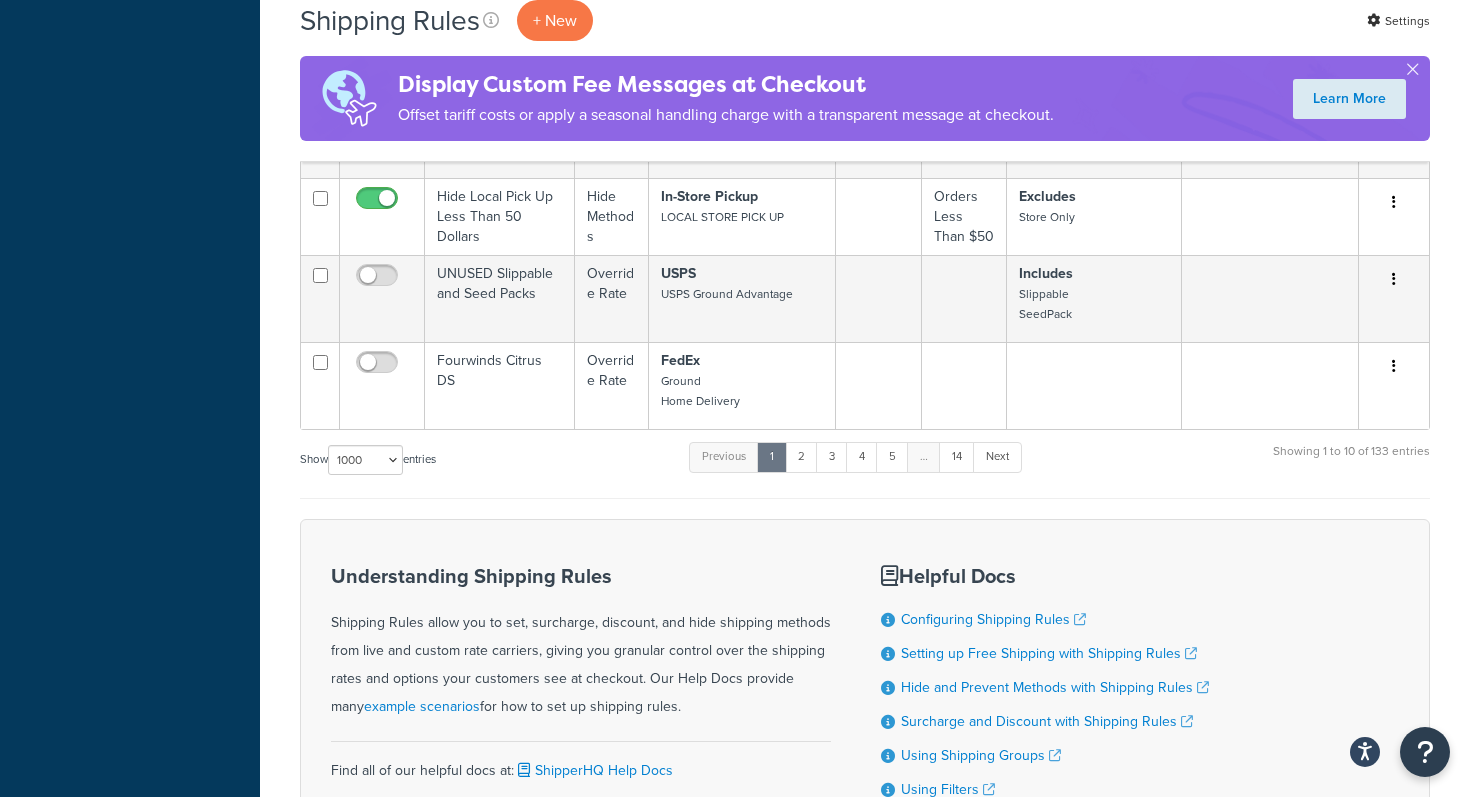 click on "Shipping Rules
+ New
Settings
Display Custom Fee Messages at Checkout Offset tariff costs or apply a seasonal handling charge with a transparent message at checkout. Learn More
Bulk Actions
Duplicate
[GEOGRAPHIC_DATA]
Contact Us
Send Us A Message
*" at bounding box center [865, -51] 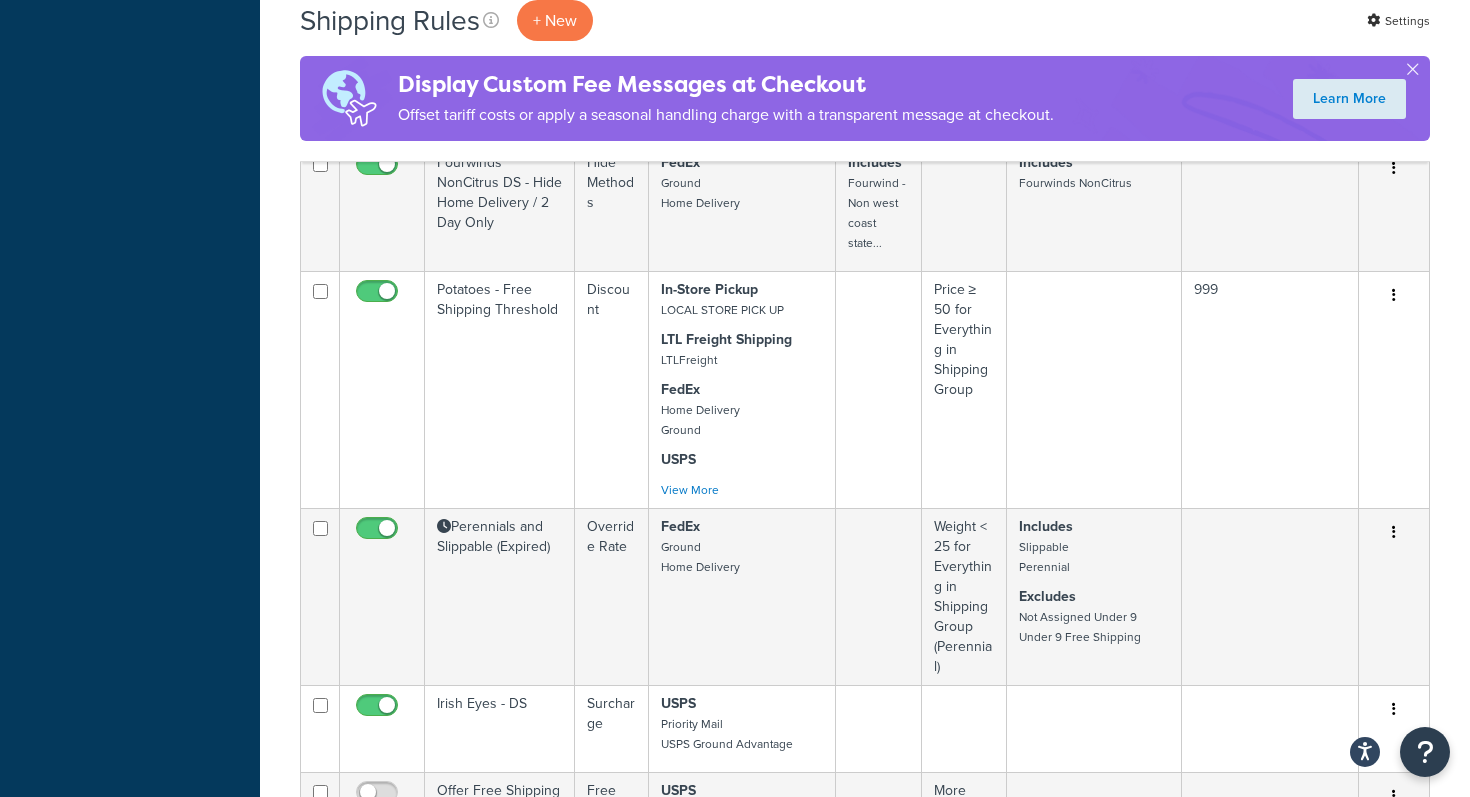 scroll, scrollTop: 17048, scrollLeft: 0, axis: vertical 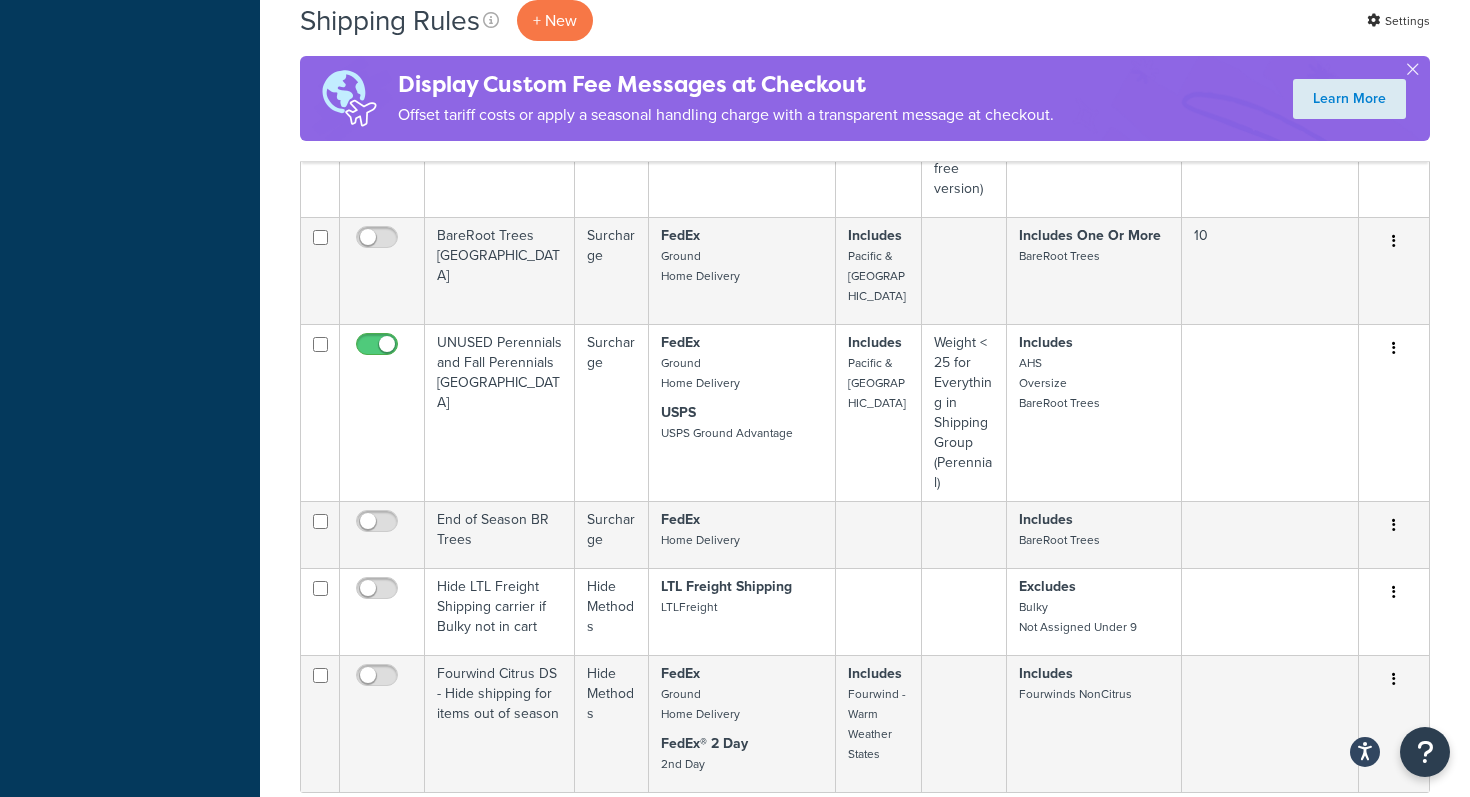 click on "Shipping Rules
+ New
Settings
Display Custom Fee Messages at Checkout Offset tariff costs or apply a seasonal handling charge with a transparent message at checkout. Learn More
Bulk Actions
Duplicate
Delete
Contact Us
Send Us A Message
*" at bounding box center [865, -7834] 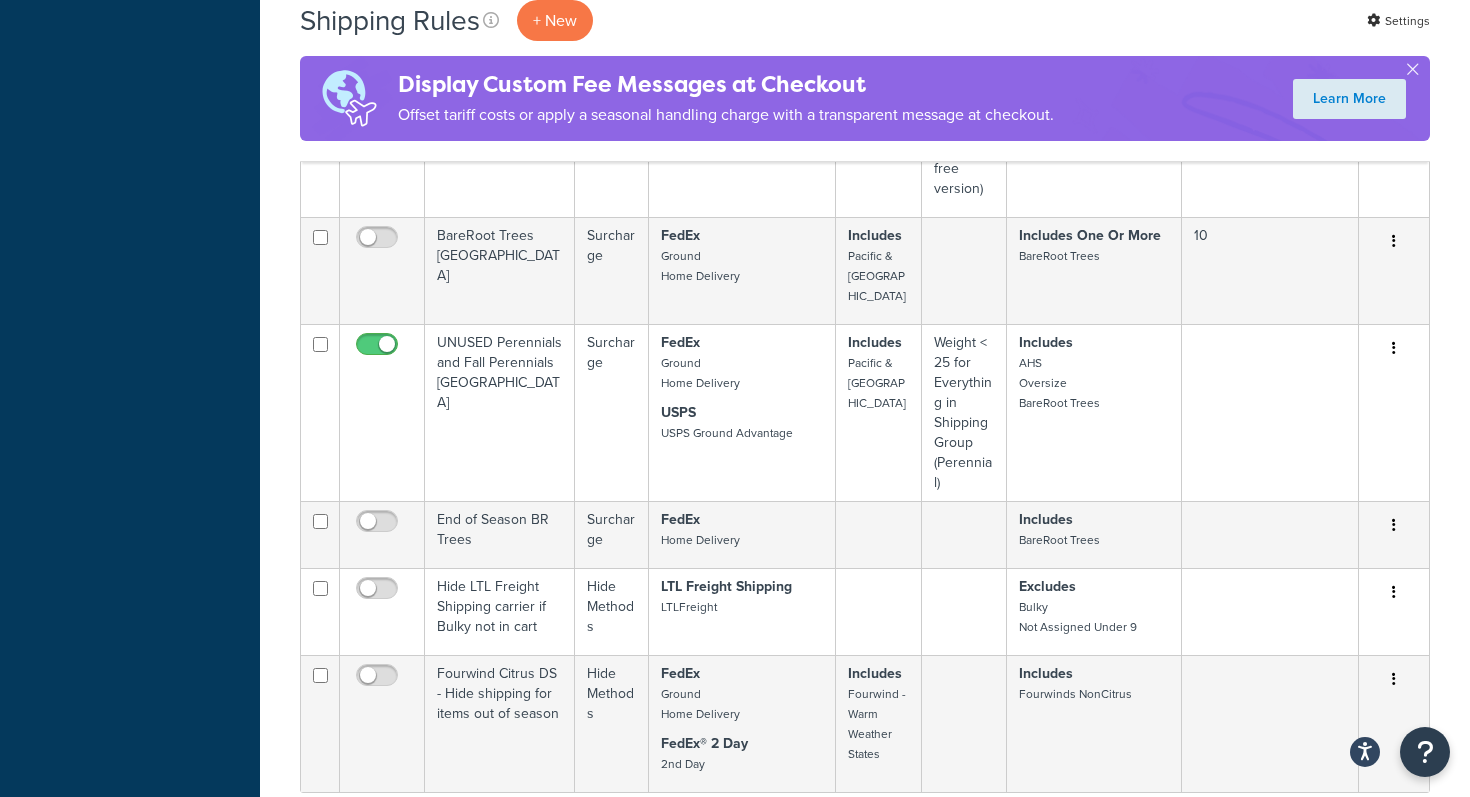 click on "Shipping Rules
+ New
Settings
Display Custom Fee Messages at Checkout Offset tariff costs or apply a seasonal handling charge with a transparent message at checkout. Learn More
Bulk Actions
Duplicate
Delete
Contact Us
Send Us A Message
*" at bounding box center [865, -7834] 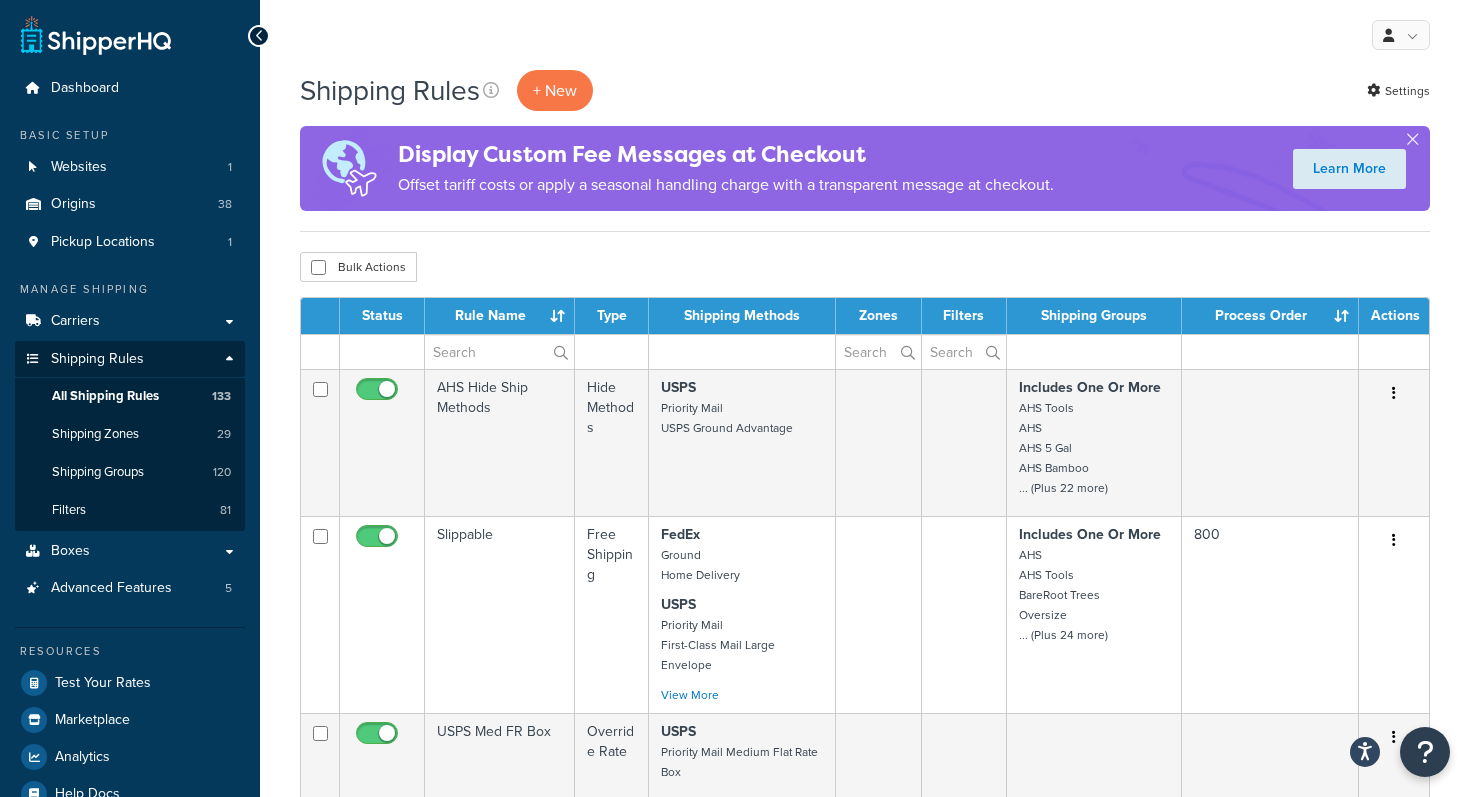 scroll, scrollTop: 40, scrollLeft: 0, axis: vertical 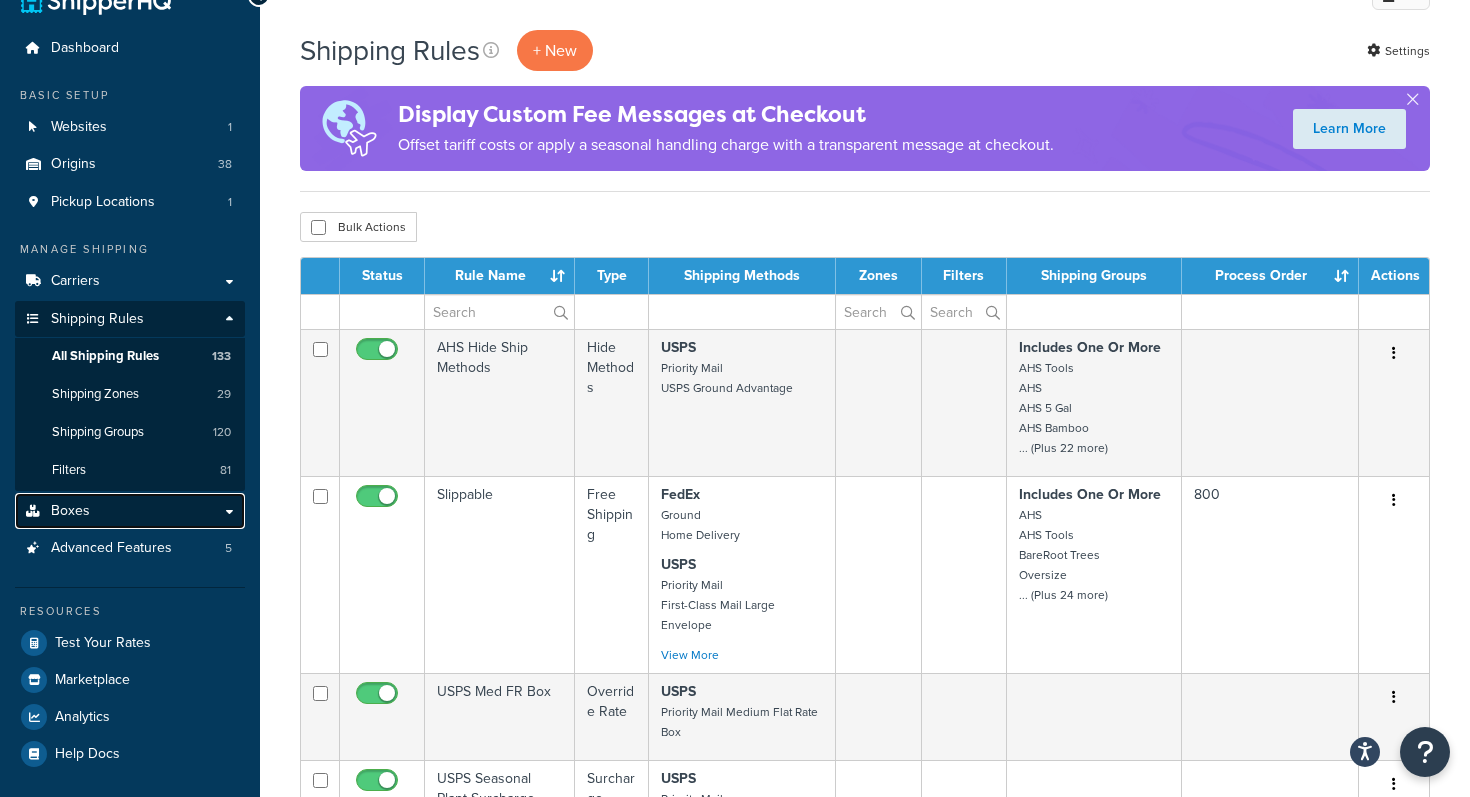 click on "Boxes" at bounding box center [130, 511] 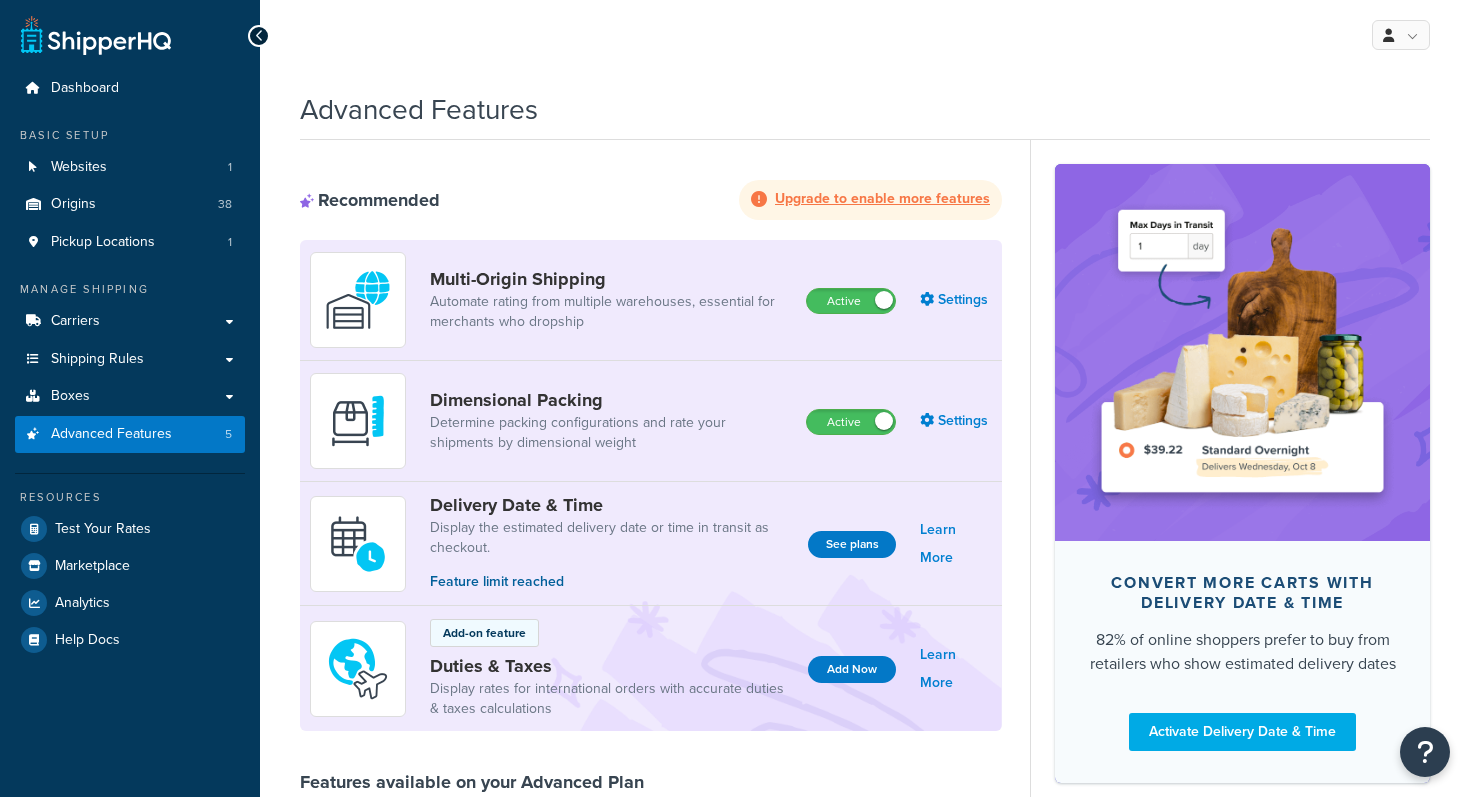 scroll, scrollTop: 0, scrollLeft: 0, axis: both 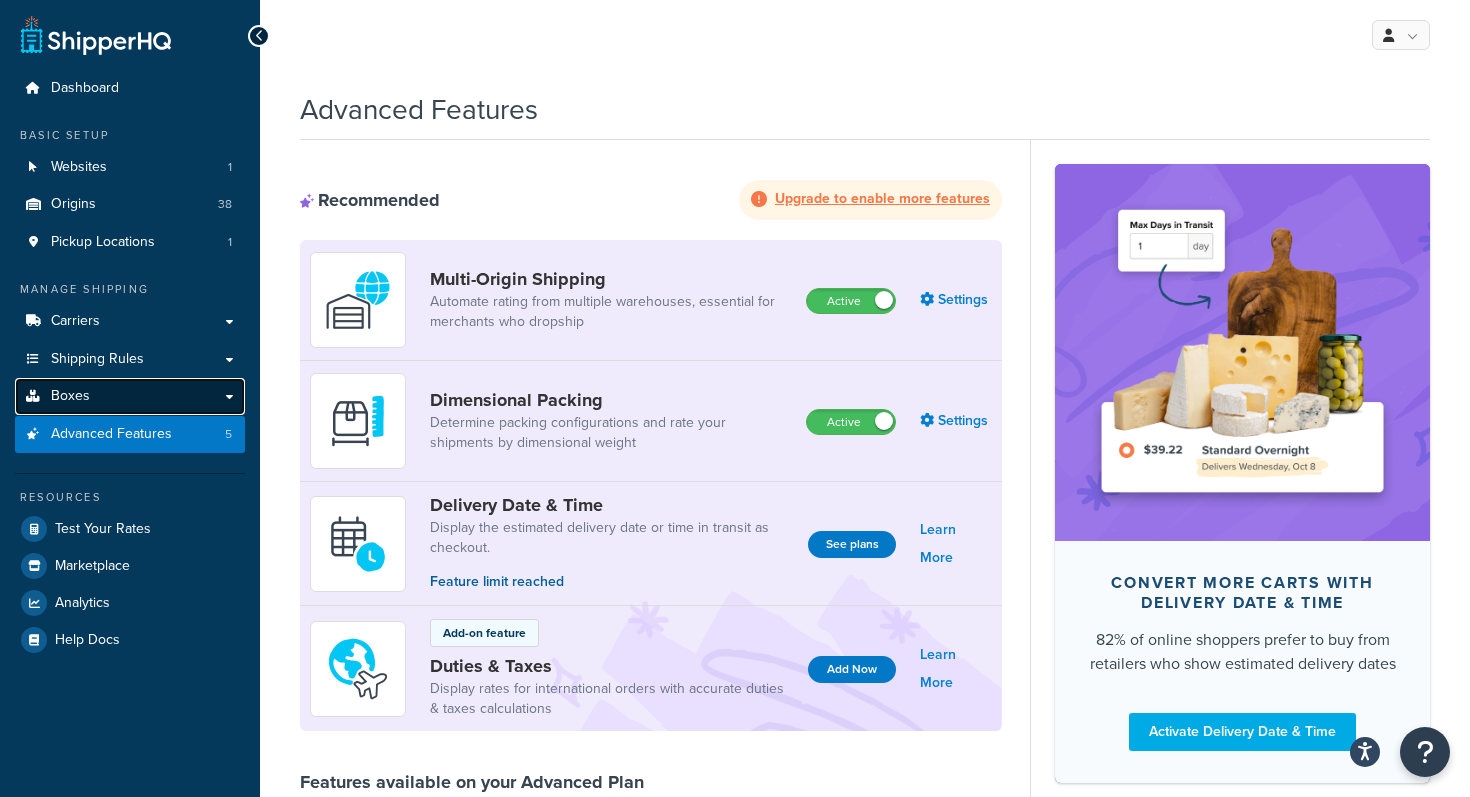 click on "Boxes" at bounding box center [130, 396] 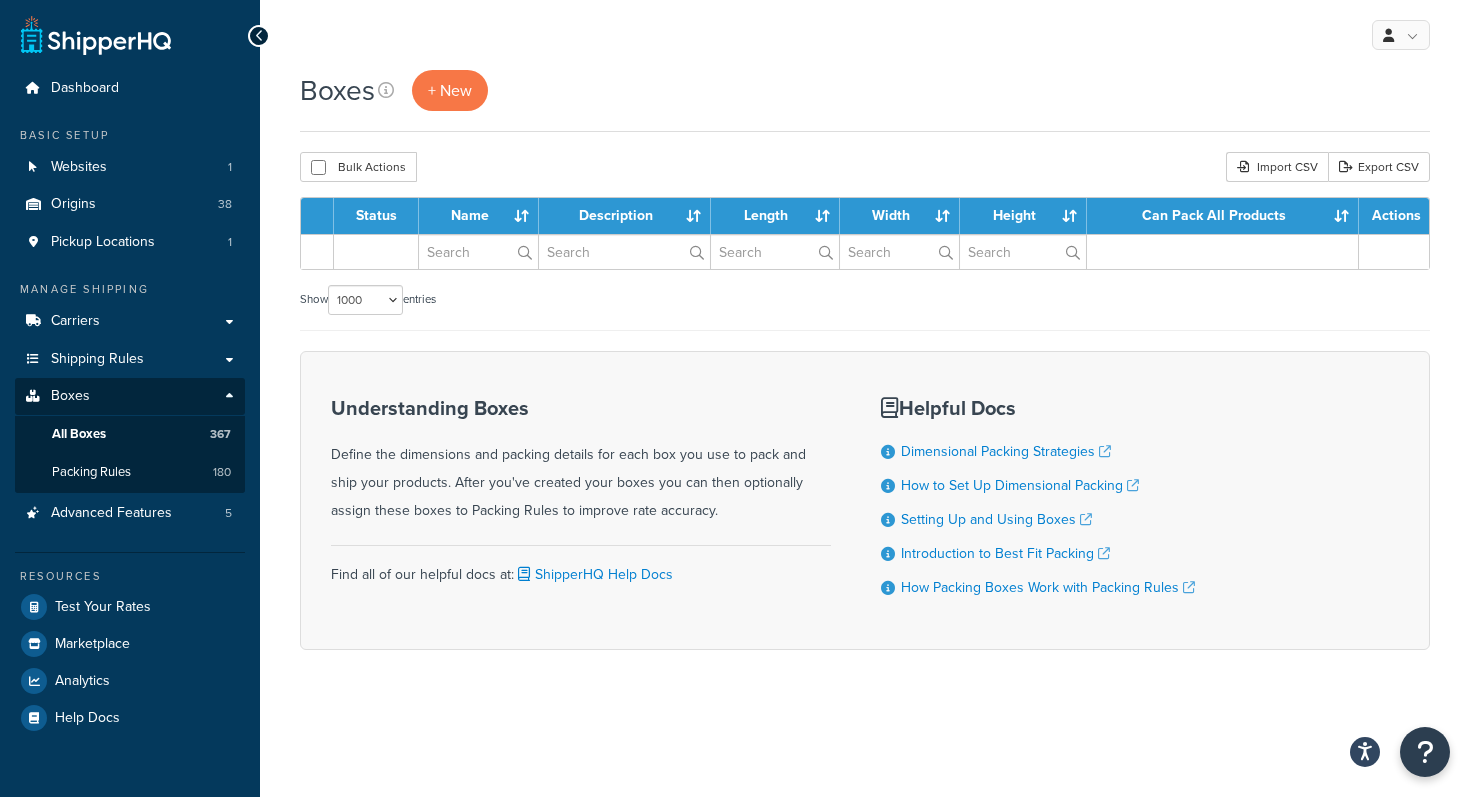 select on "1000" 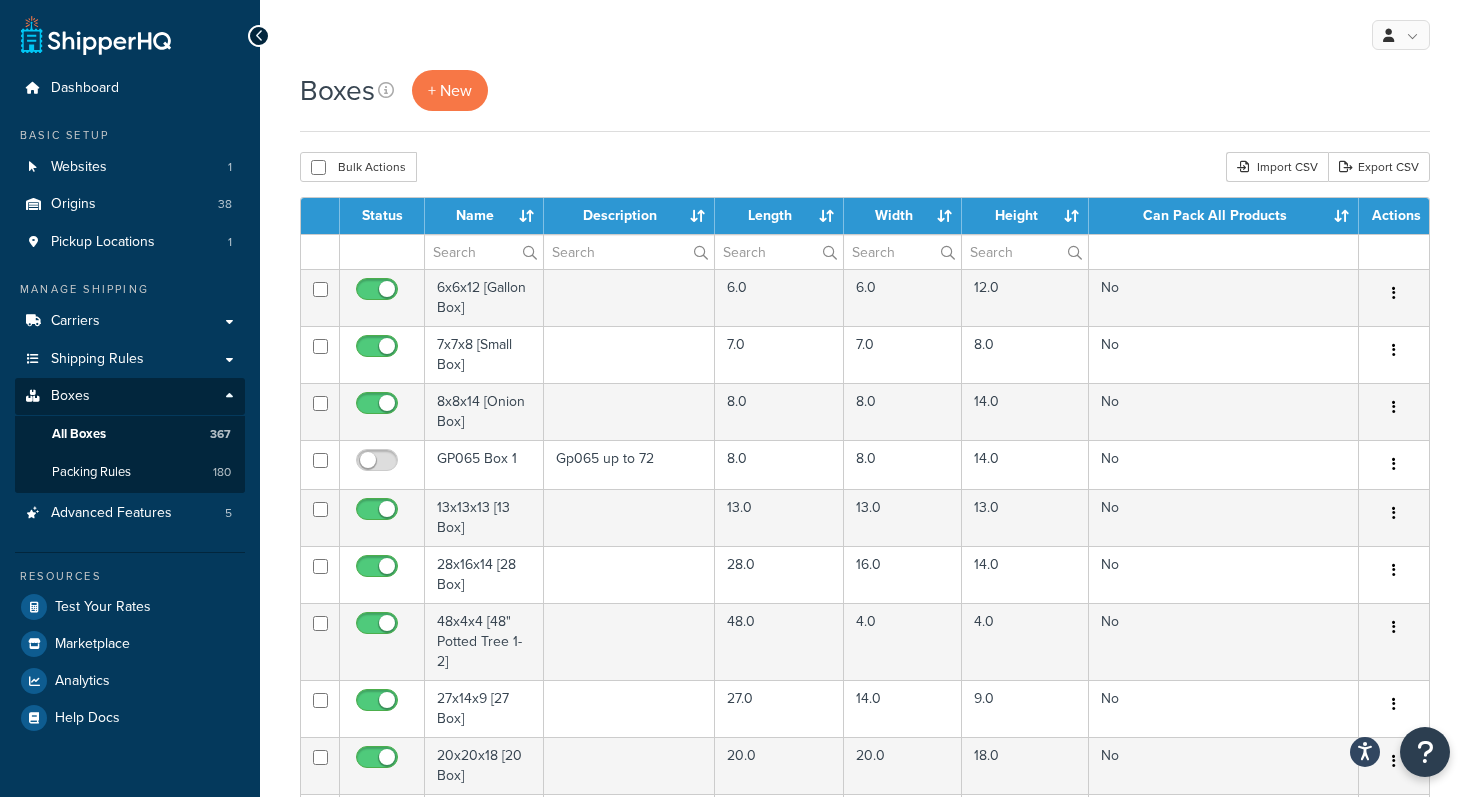 scroll, scrollTop: 0, scrollLeft: 0, axis: both 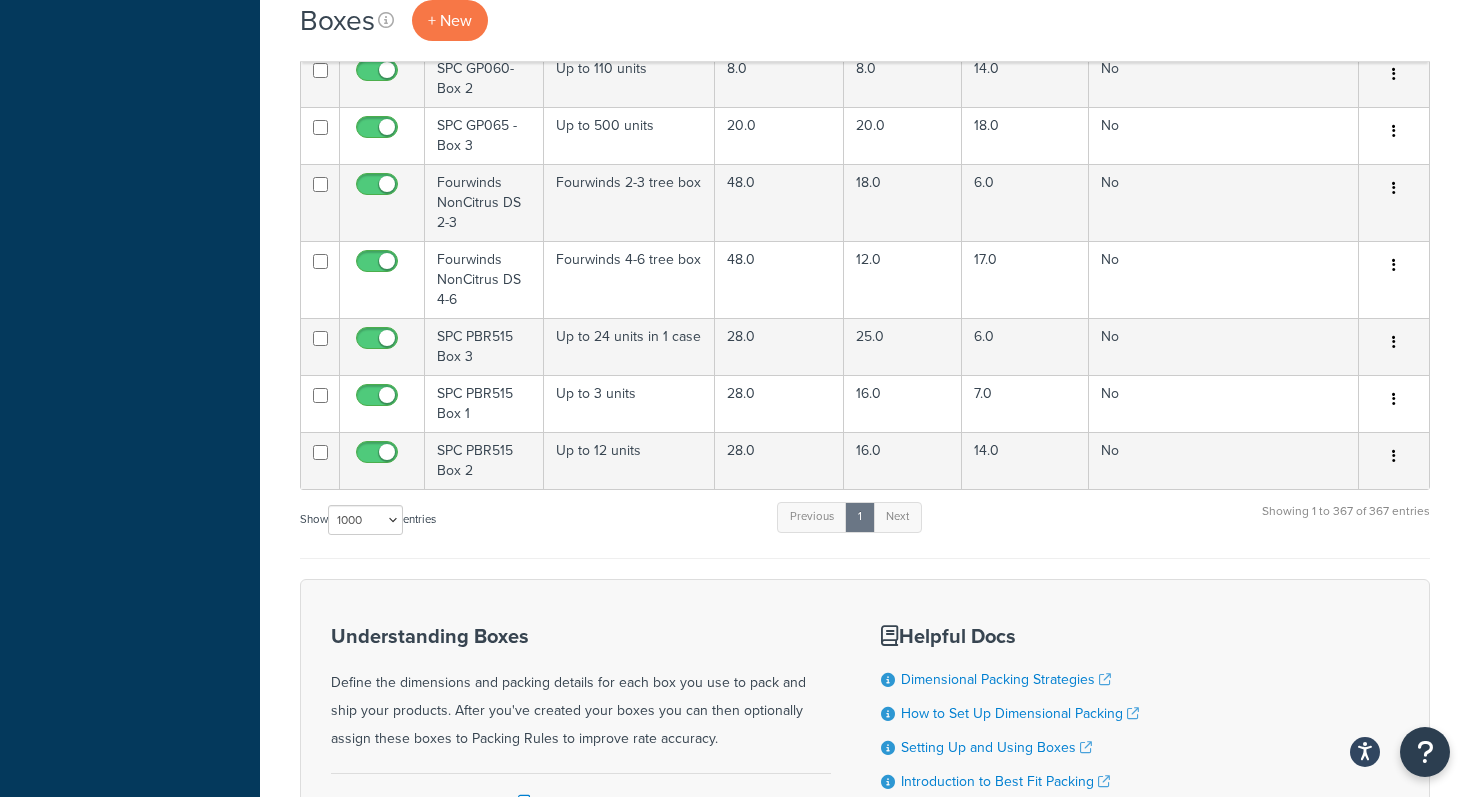 click on "Boxes
+ New
Bulk Actions
Duplicate
Delete
Import CSV
Export CSV
Contact Us
Send Us A Message" at bounding box center [865, -10247] 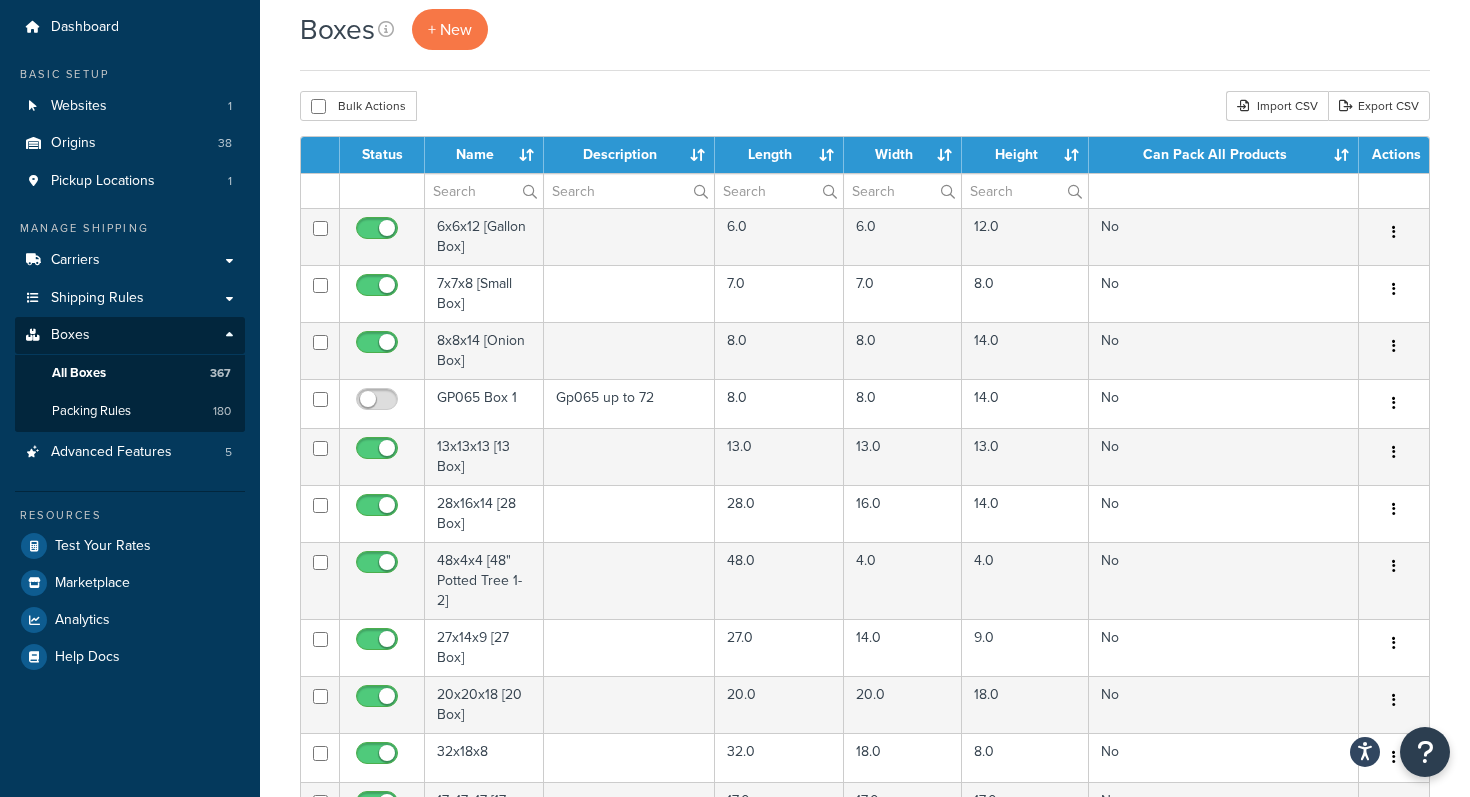 scroll, scrollTop: 11426, scrollLeft: 0, axis: vertical 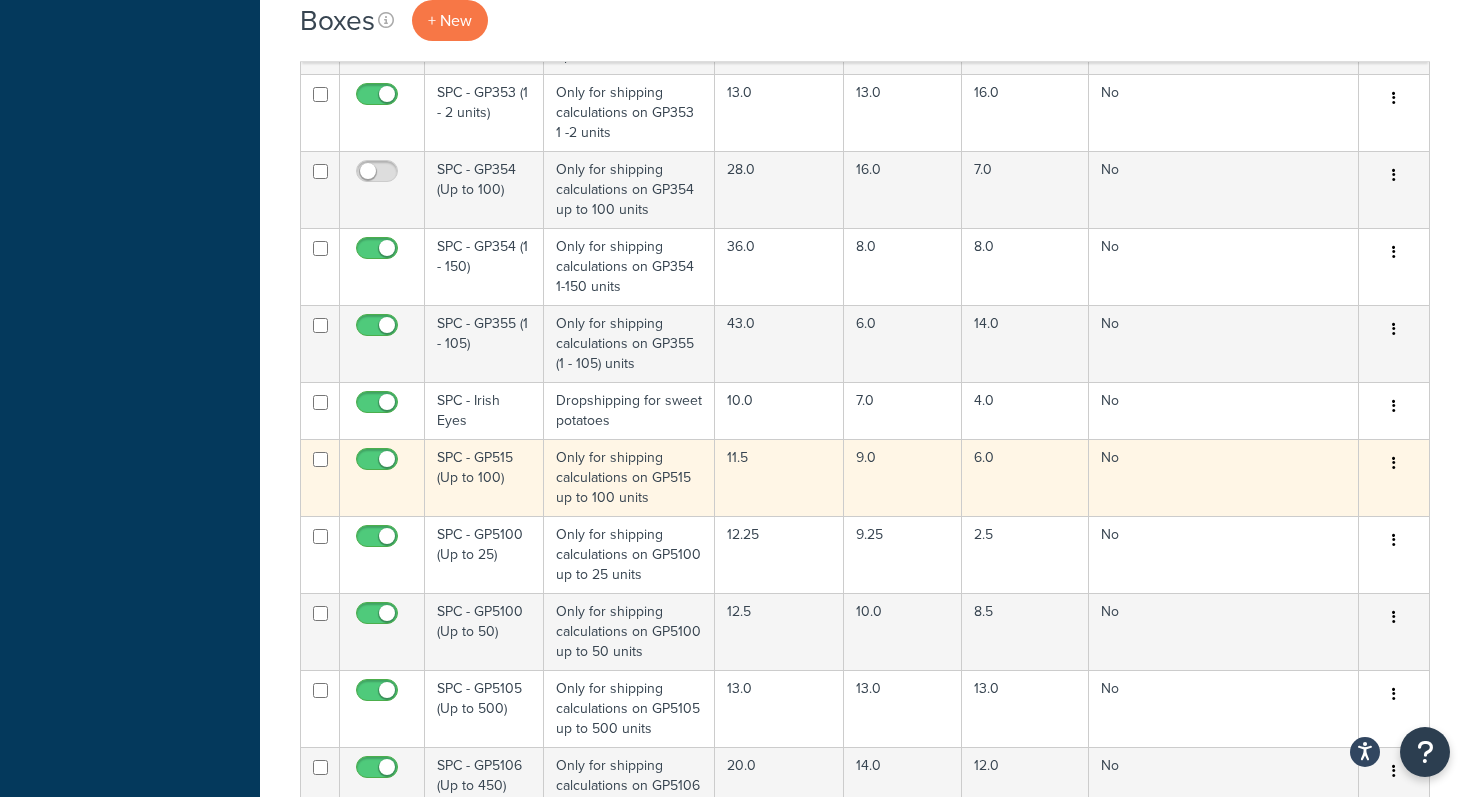 click on "No" at bounding box center (1224, 477) 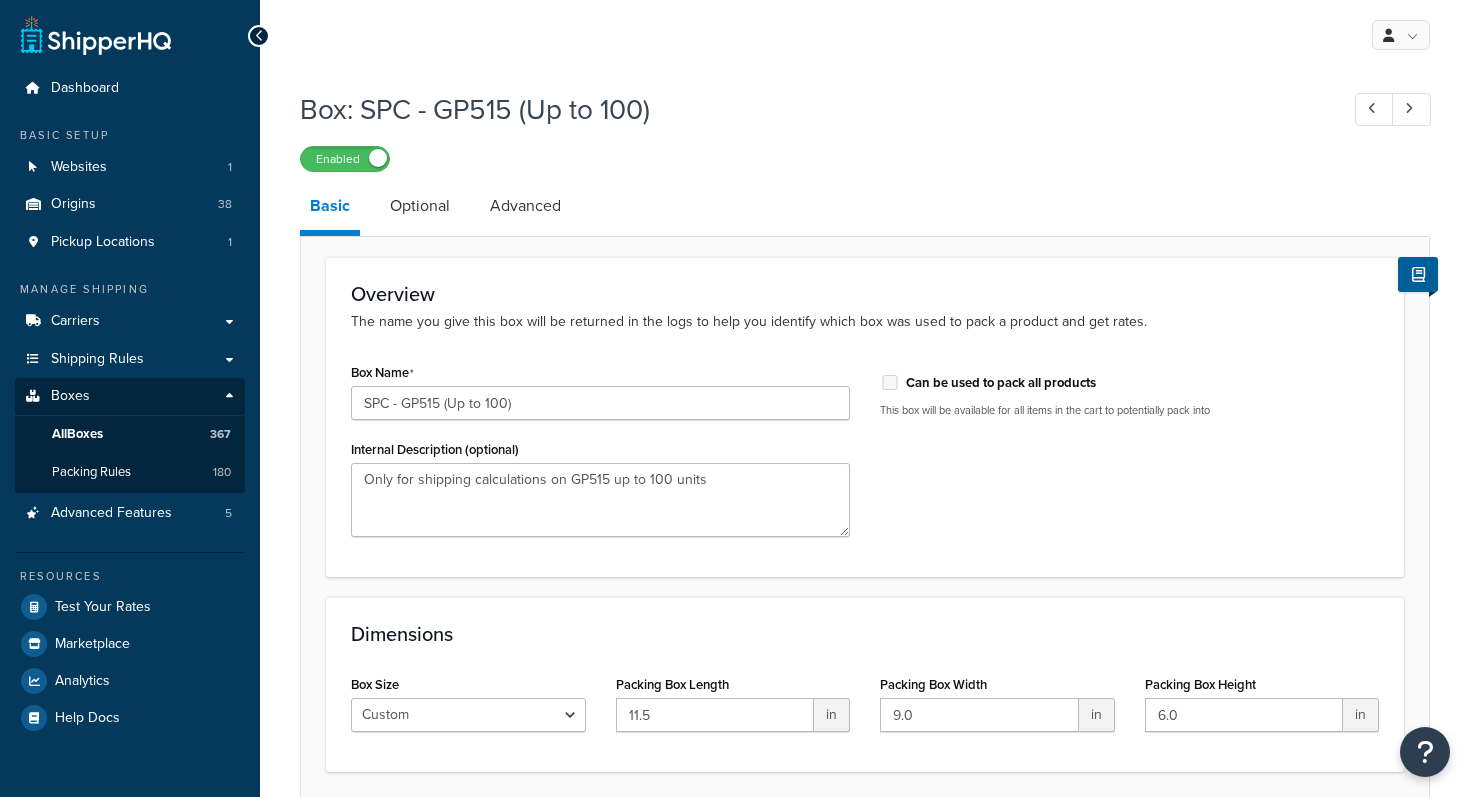 scroll, scrollTop: 0, scrollLeft: 0, axis: both 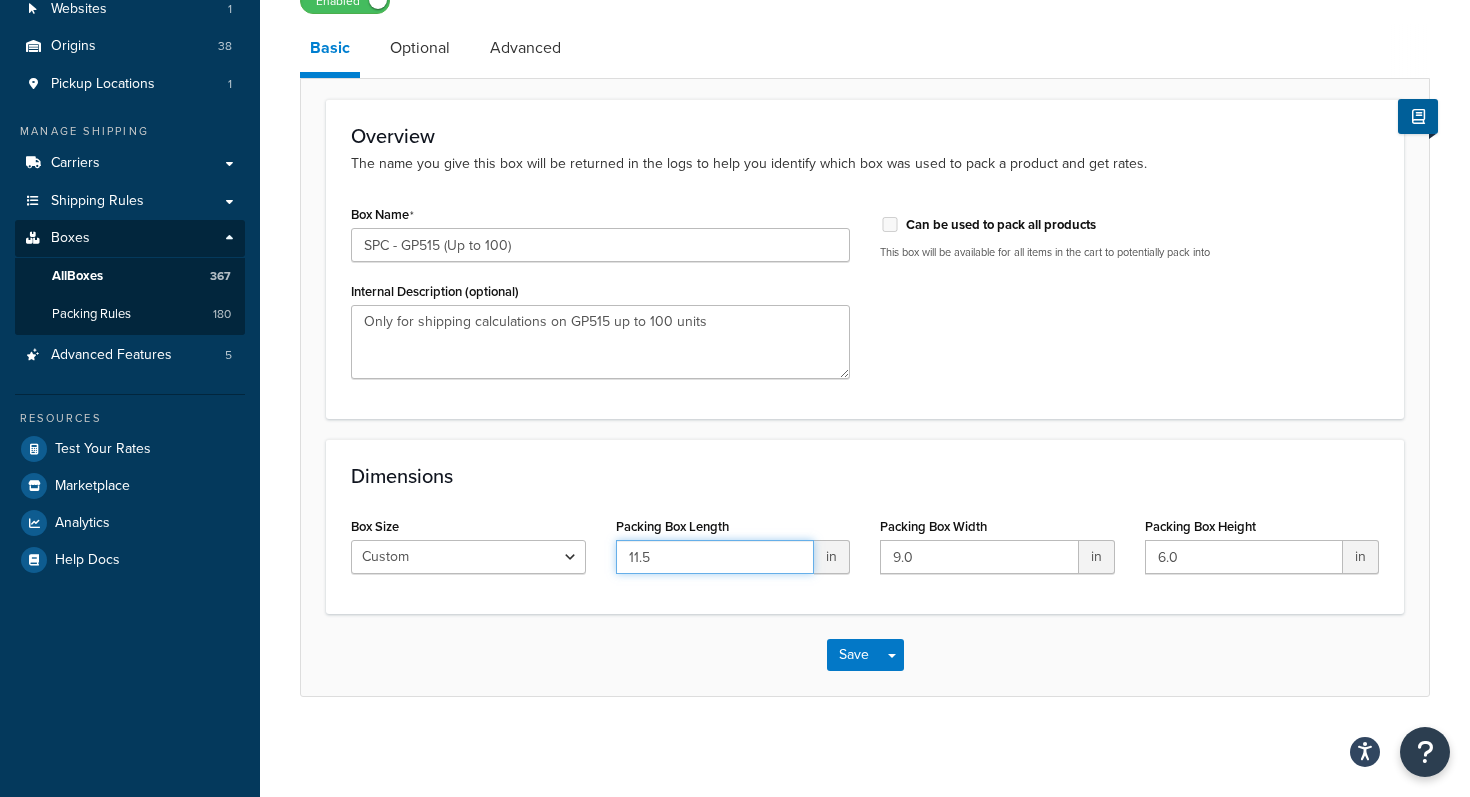 drag, startPoint x: 675, startPoint y: 553, endPoint x: 560, endPoint y: 554, distance: 115.00435 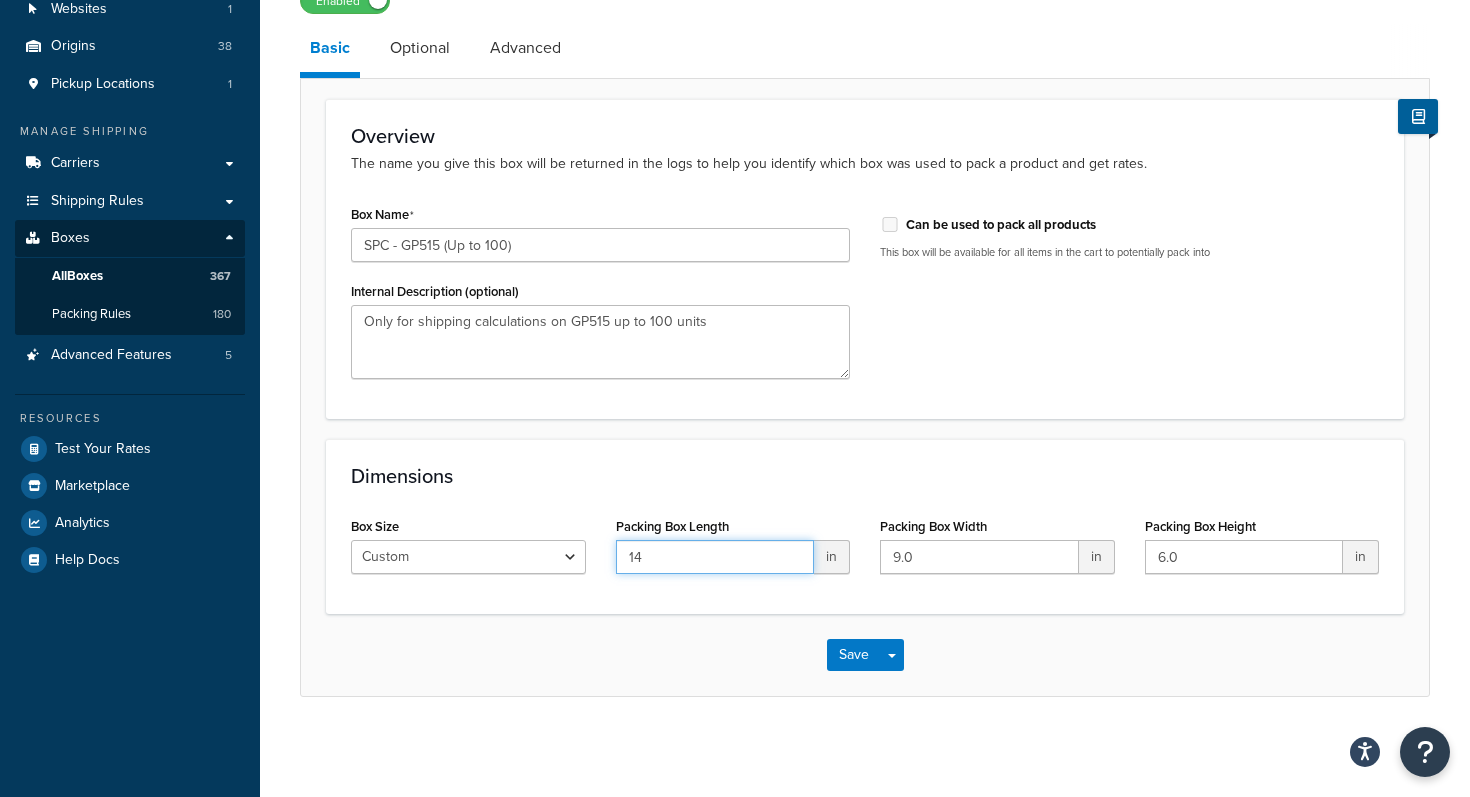 type on "14" 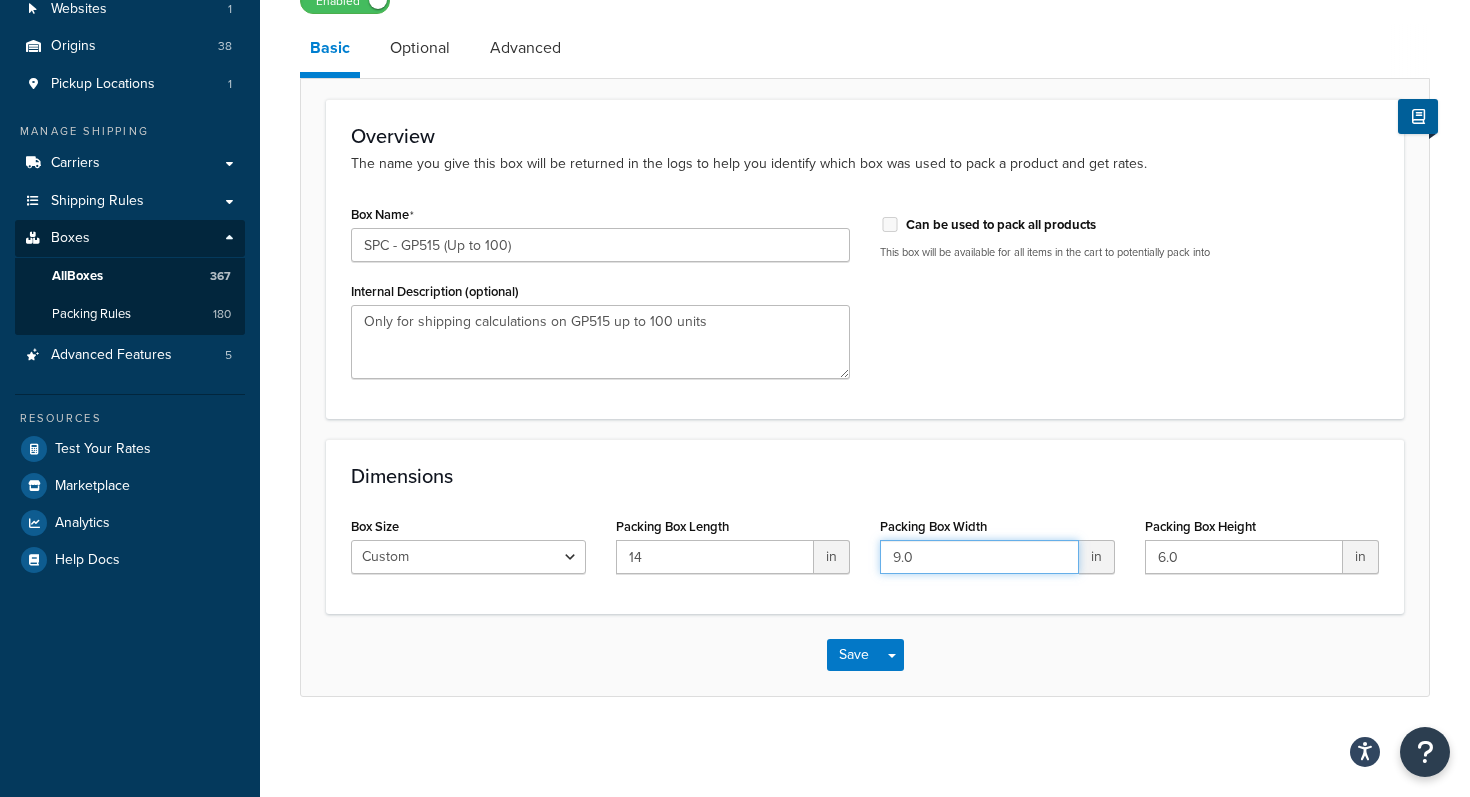 drag, startPoint x: 928, startPoint y: 563, endPoint x: 848, endPoint y: 559, distance: 80.09994 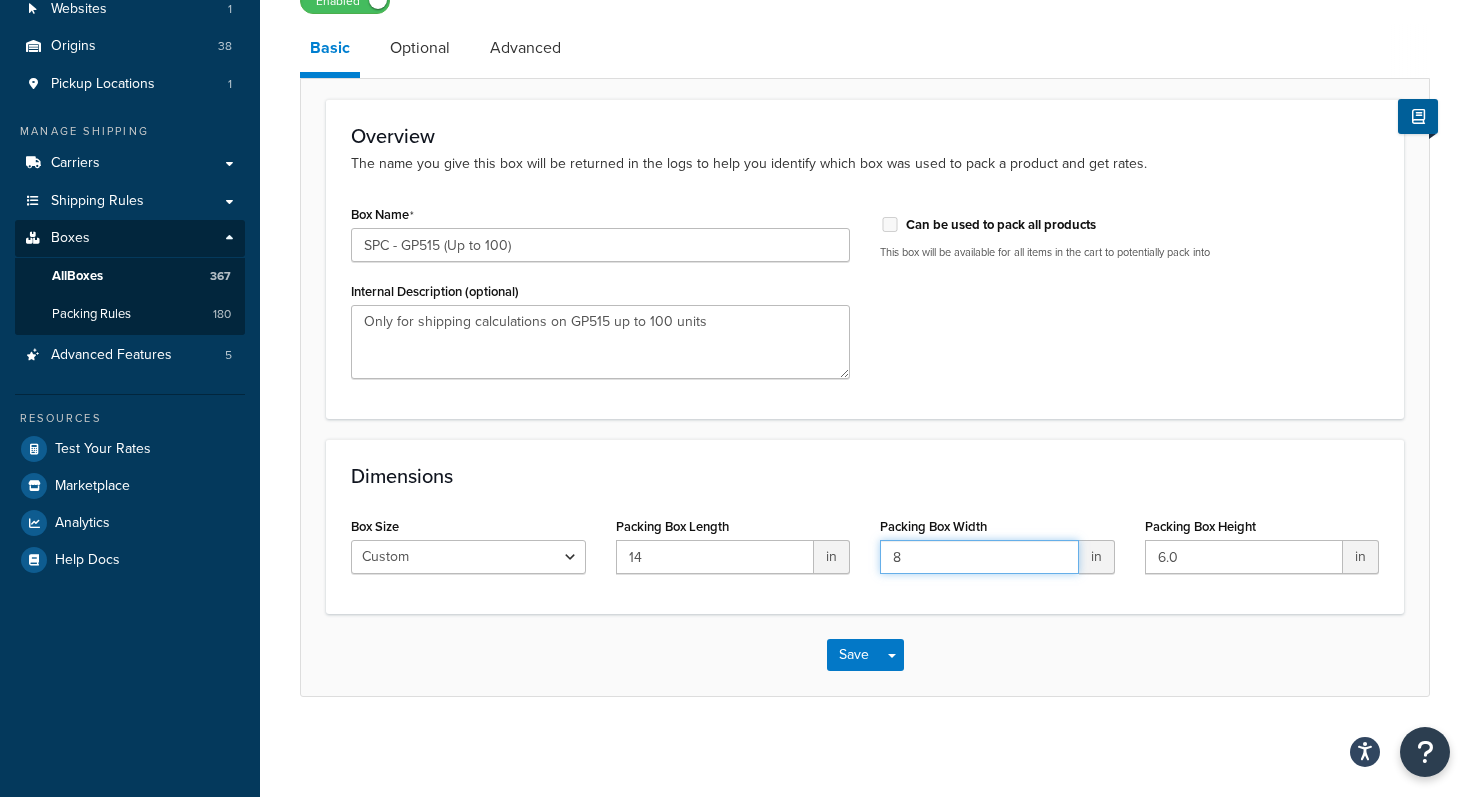 type on "8" 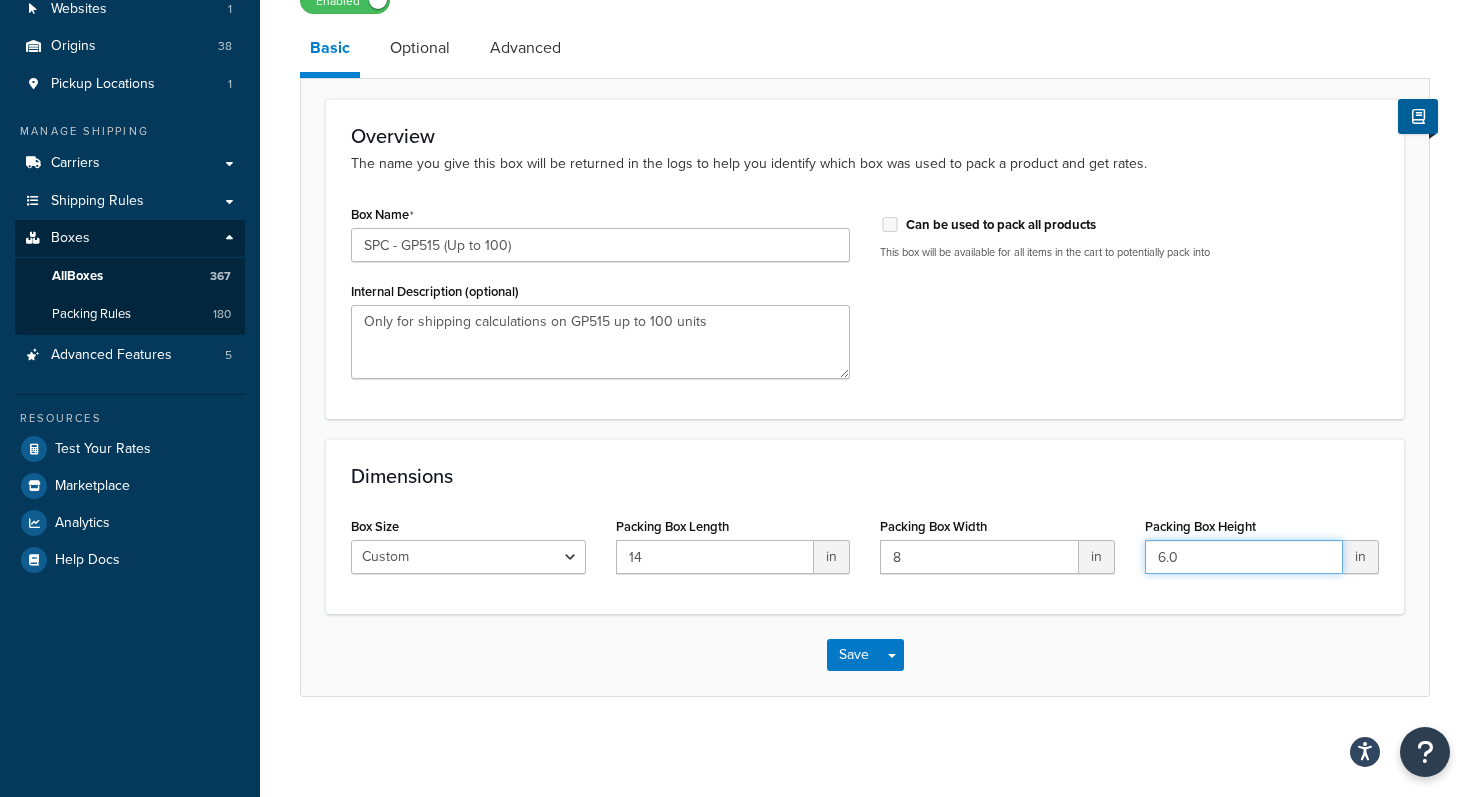 drag, startPoint x: 1207, startPoint y: 553, endPoint x: 1089, endPoint y: 548, distance: 118.10589 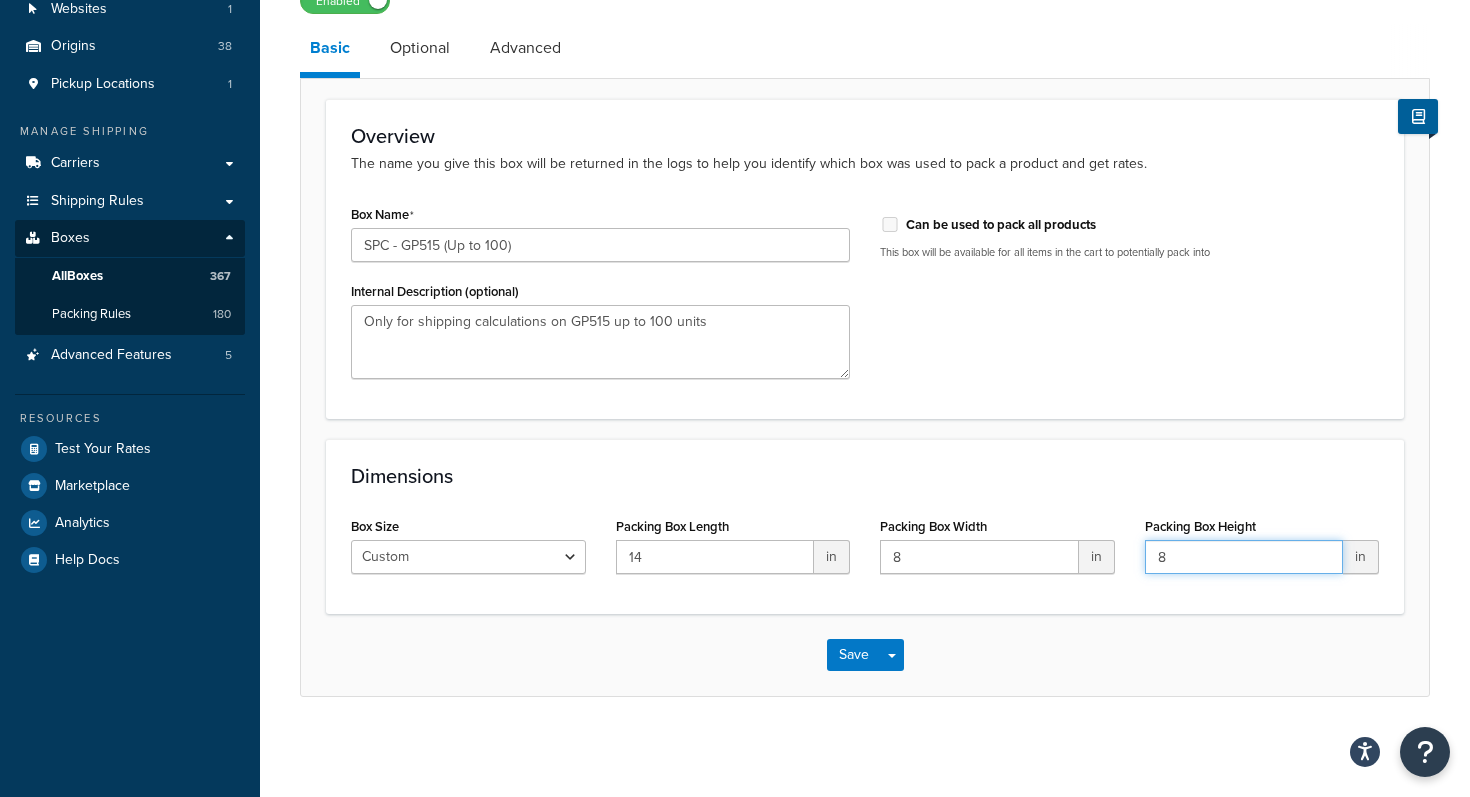 type on "8" 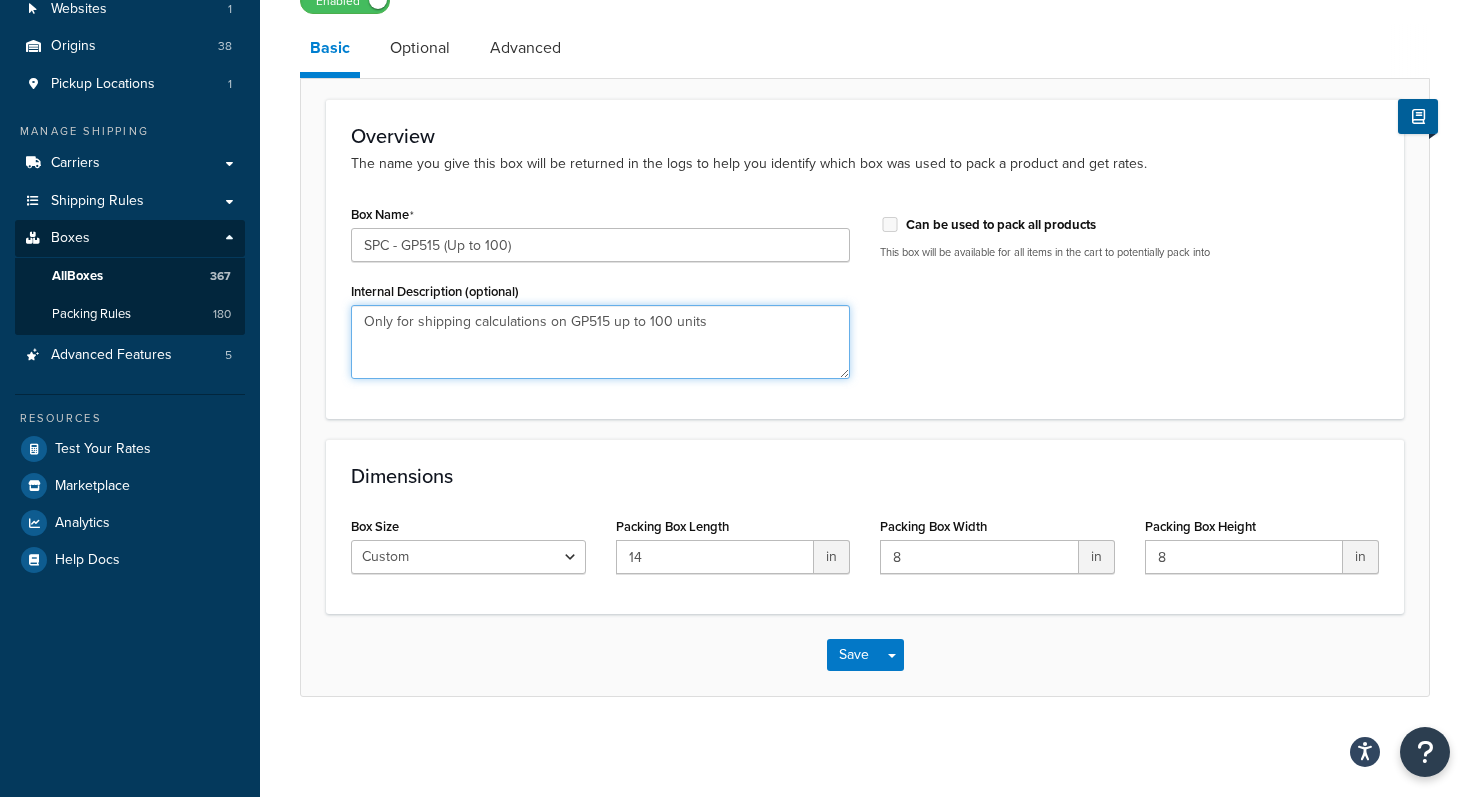 click on "Only for shipping calculations on GP515 up to 100 units" at bounding box center (600, 342) 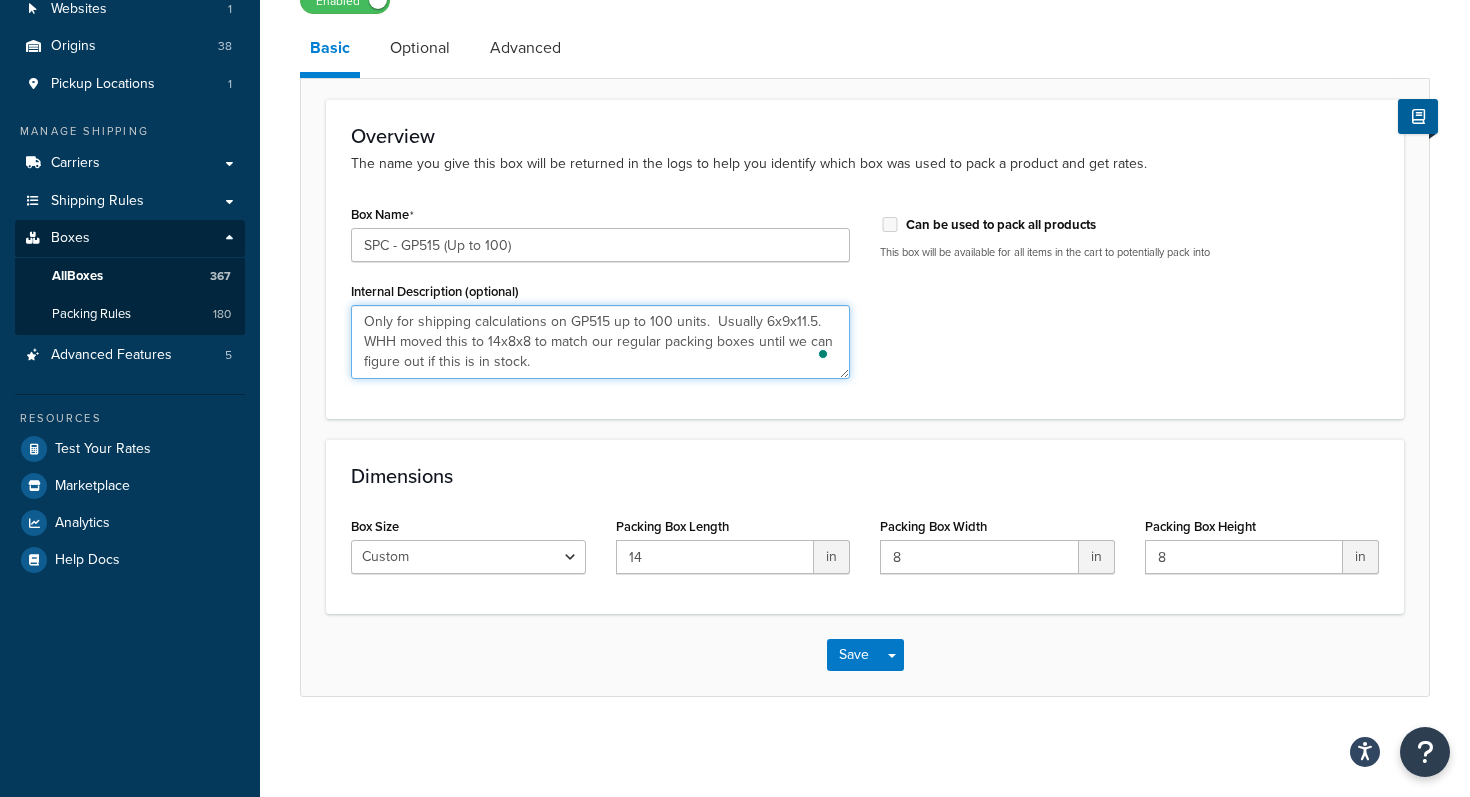 type on "Only for shipping calculations on GP515 up to 100 units.  Usually 6x9x11.5.  WHH moved this to 14x8x8 to match our regular packing boxes until we can figure out if this is in stock." 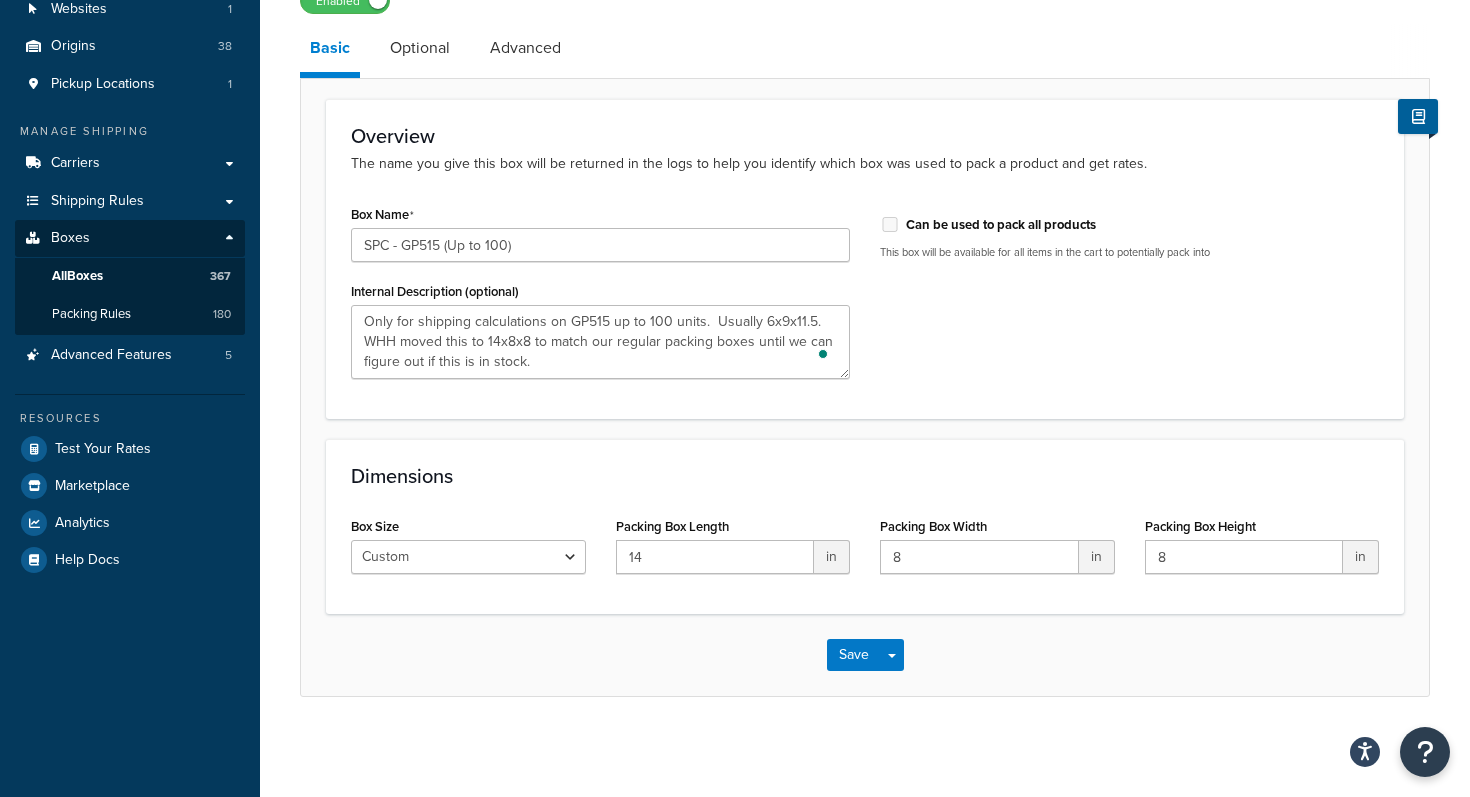 click on "Box Name   SPC - GP515 (Up to 100) Internal Description (optional)   Only for shipping calculations on GP515 up to 100 units.  Usually 6x9x11.5.  WHH moved this to 14x8x8 to match our regular packing boxes until we can figure out if this is in stock.   Can be used to pack all products This box will be available for all items in the cart to potentially pack into" at bounding box center [865, 297] 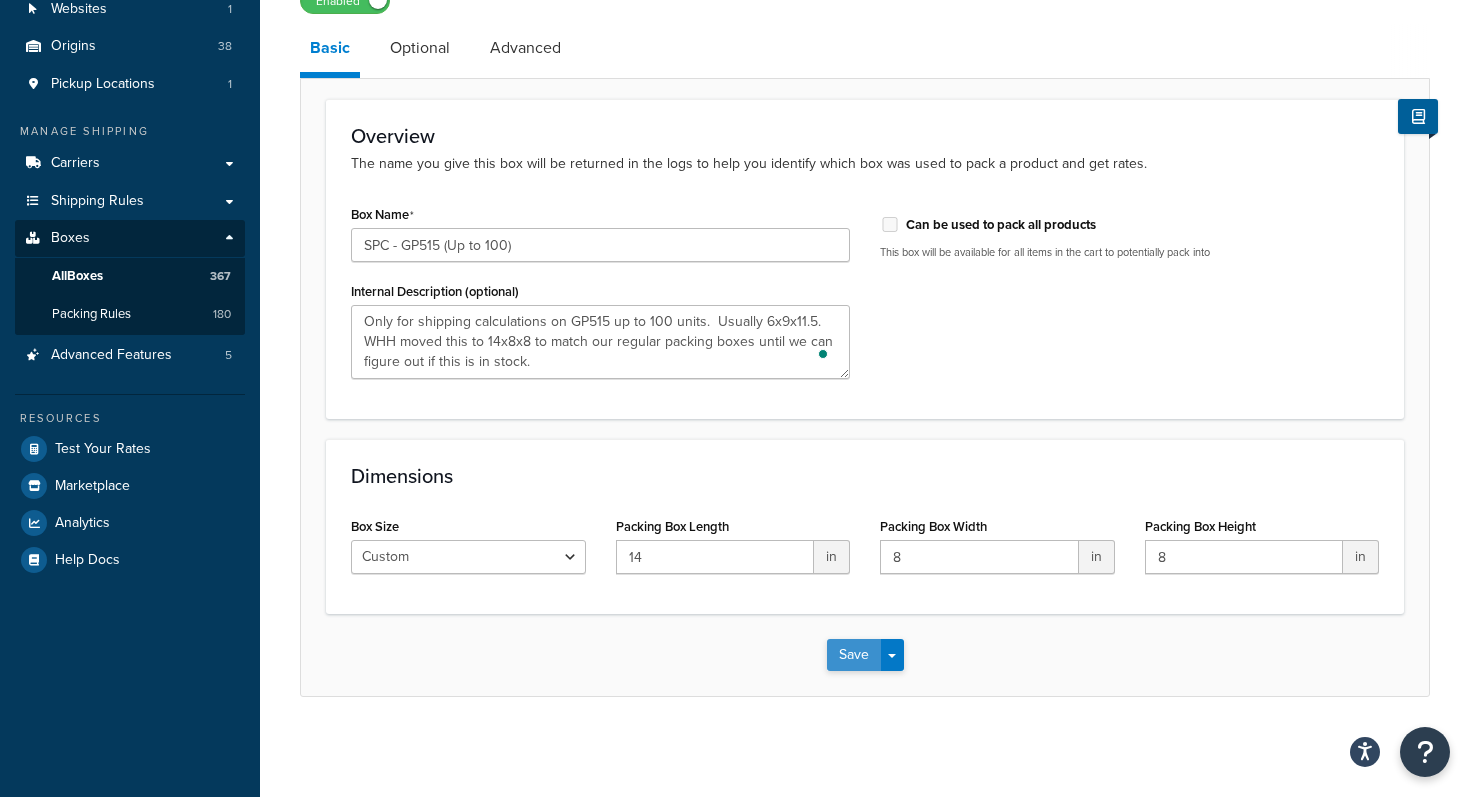 click on "Save" at bounding box center [854, 655] 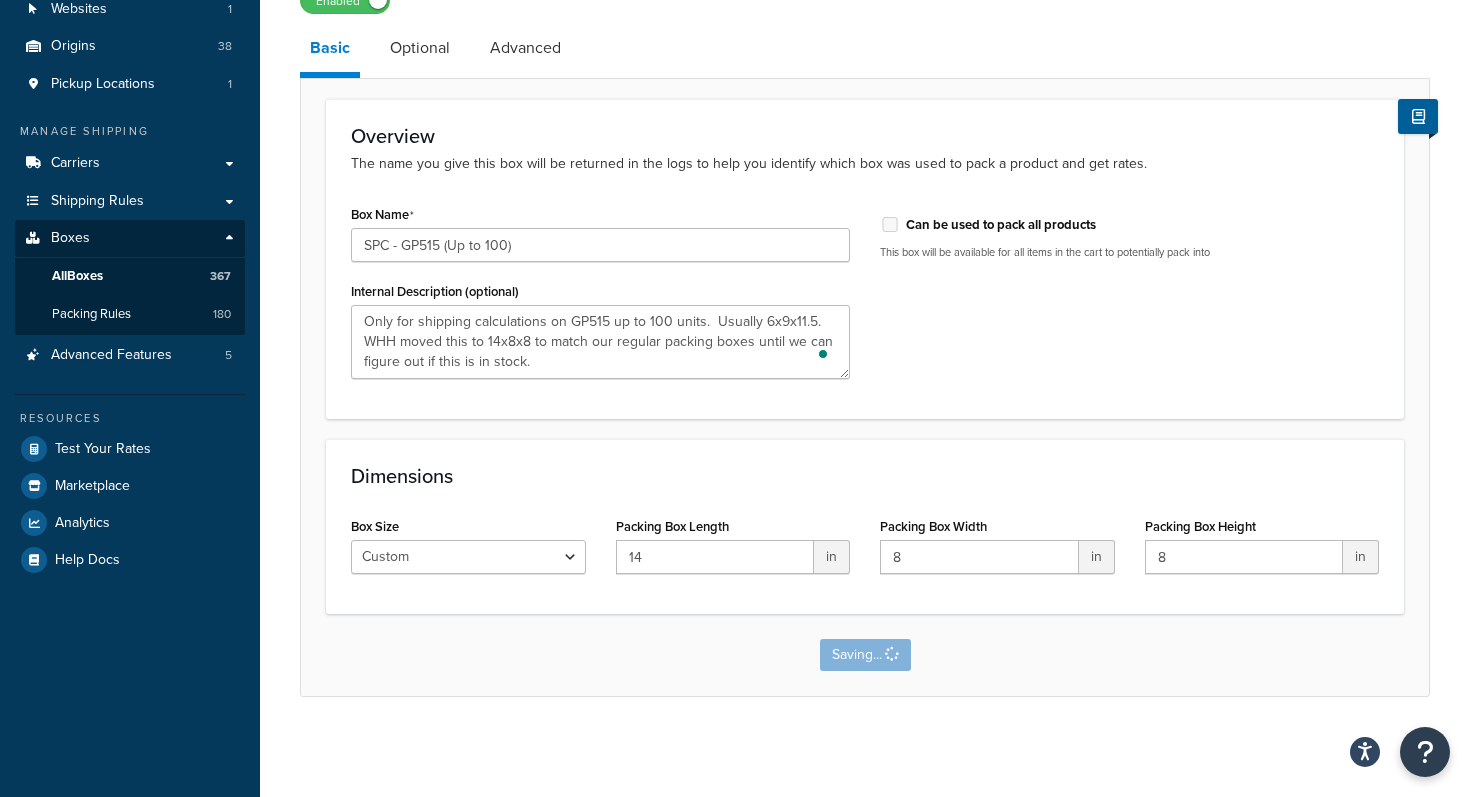 scroll, scrollTop: 0, scrollLeft: 0, axis: both 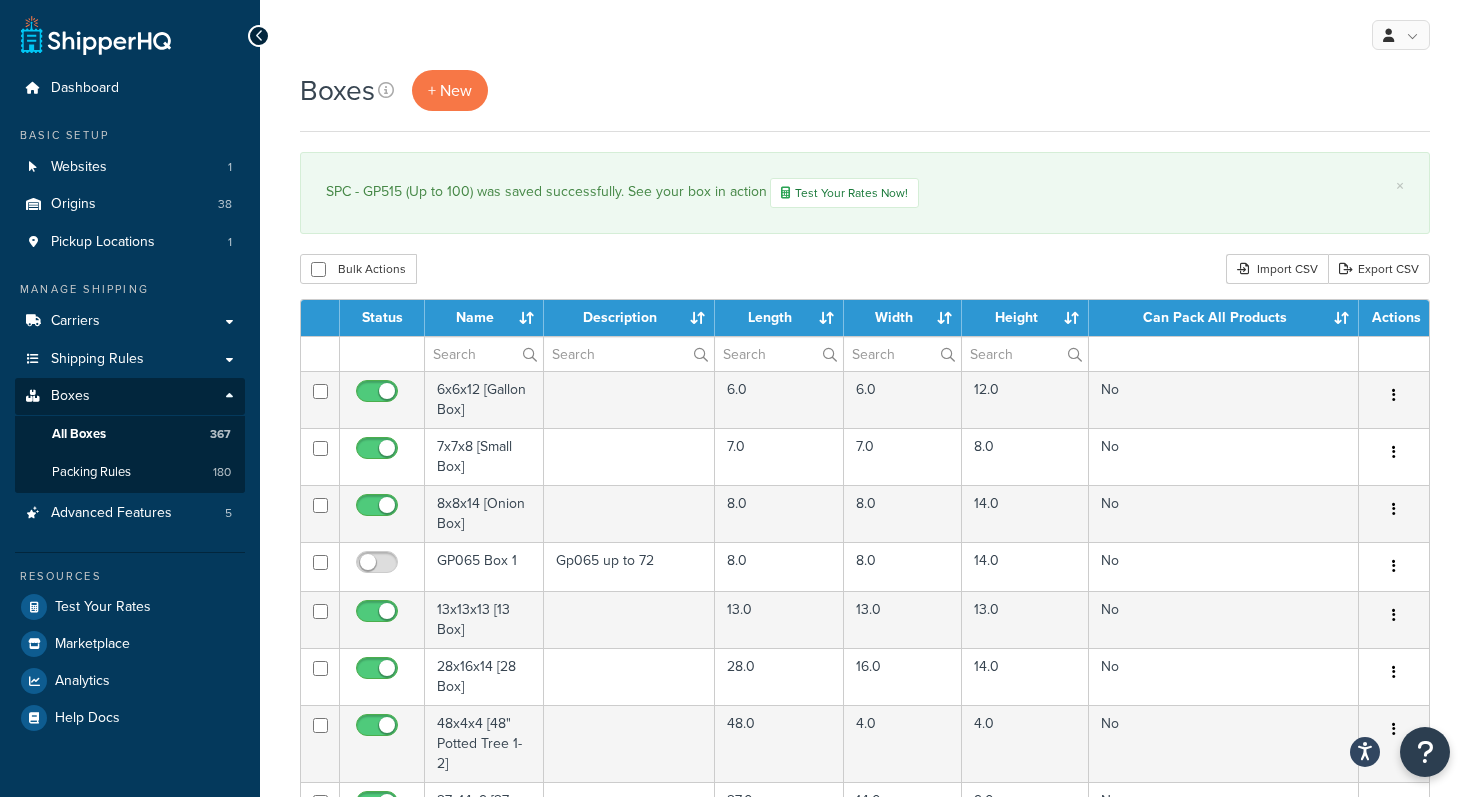 select on "1000" 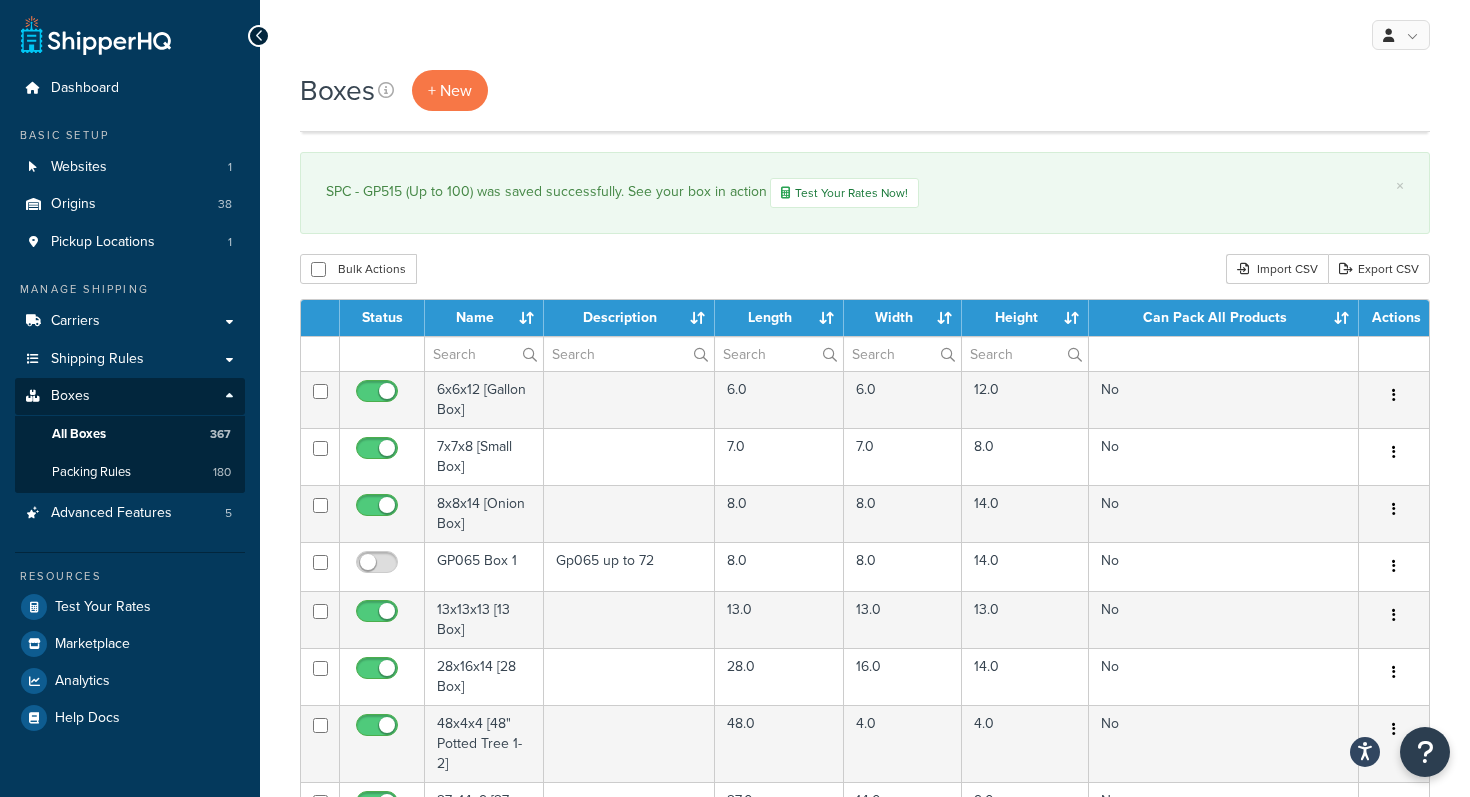 scroll, scrollTop: 11529, scrollLeft: 0, axis: vertical 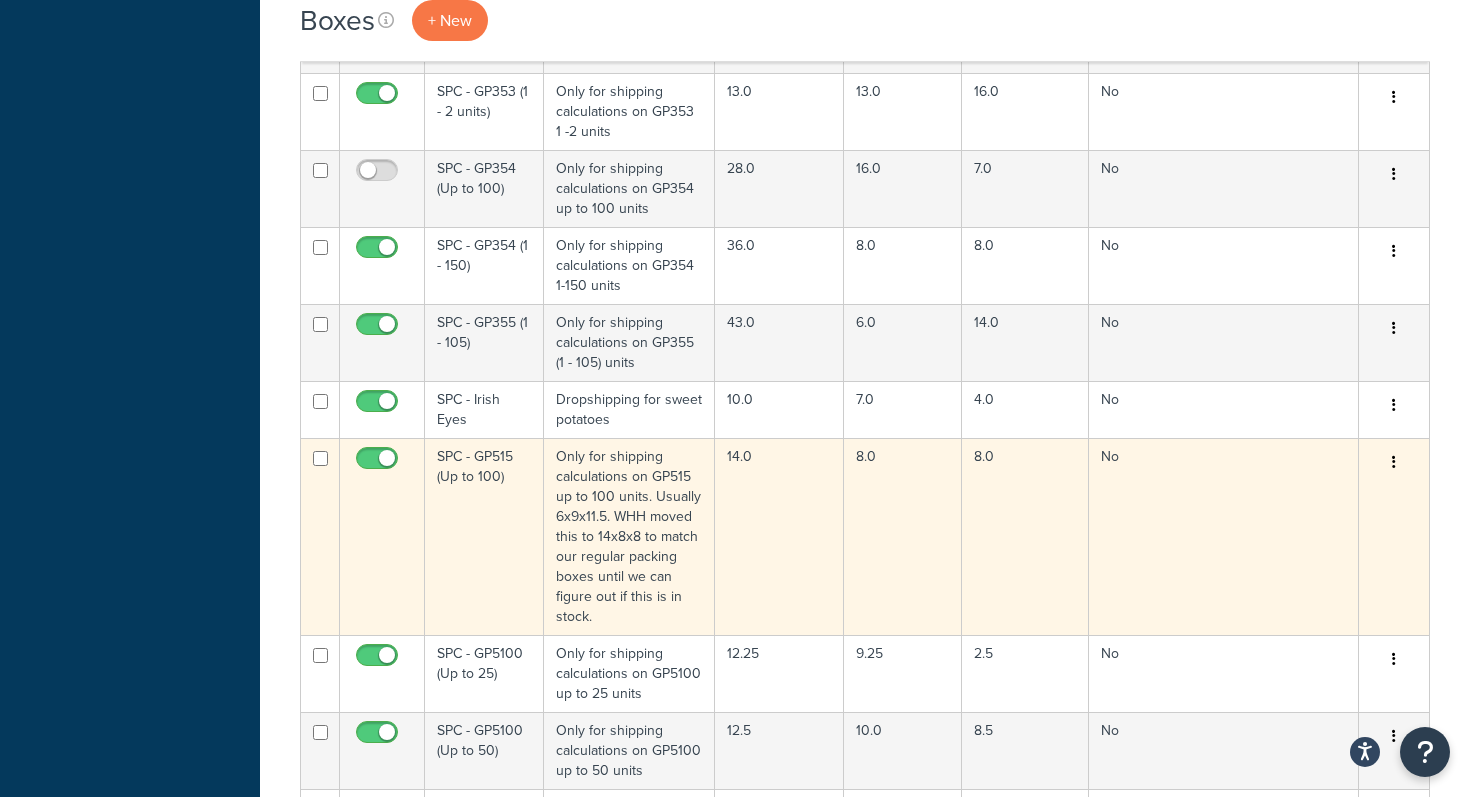 click on "14.0" at bounding box center (779, 536) 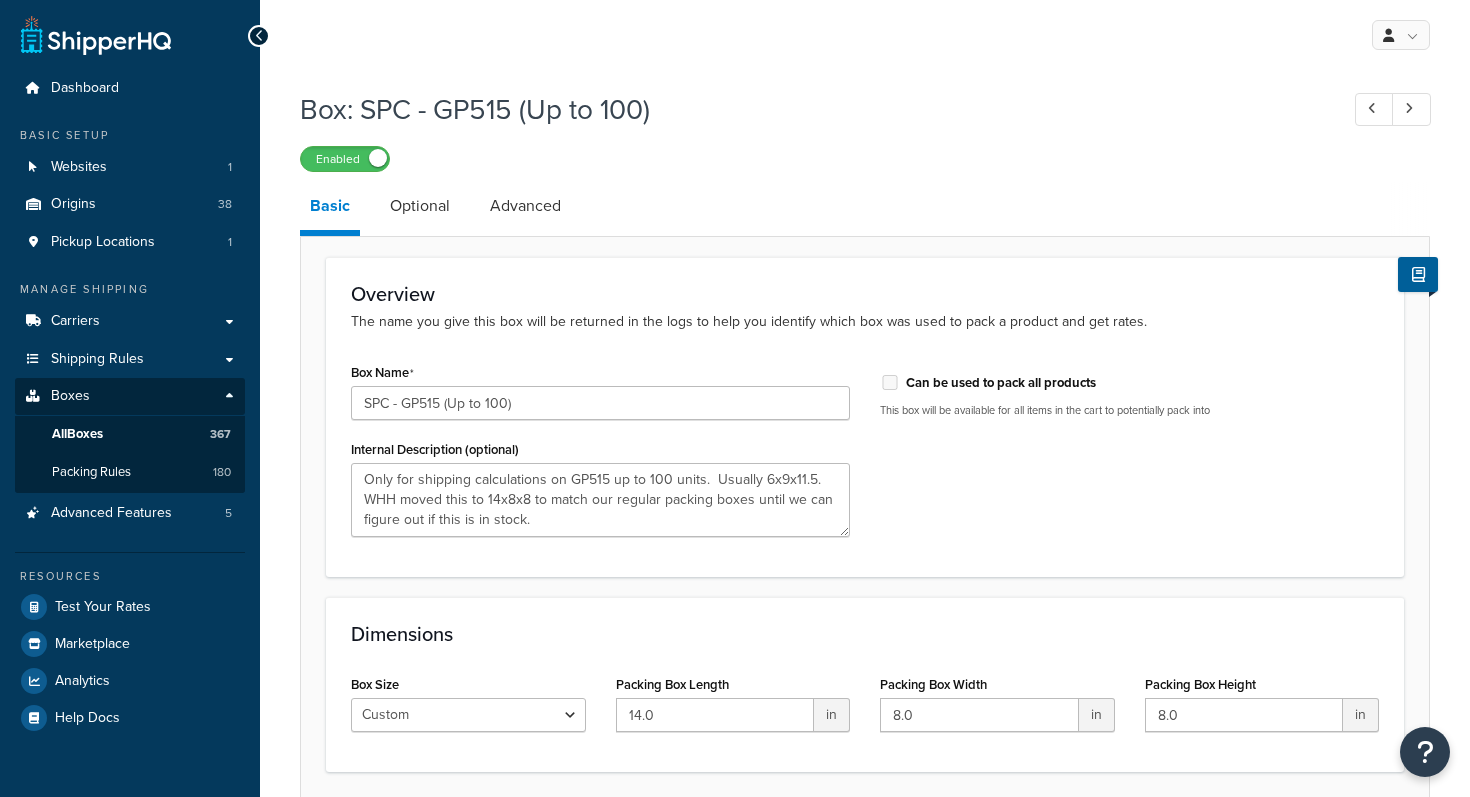 scroll, scrollTop: 0, scrollLeft: 0, axis: both 